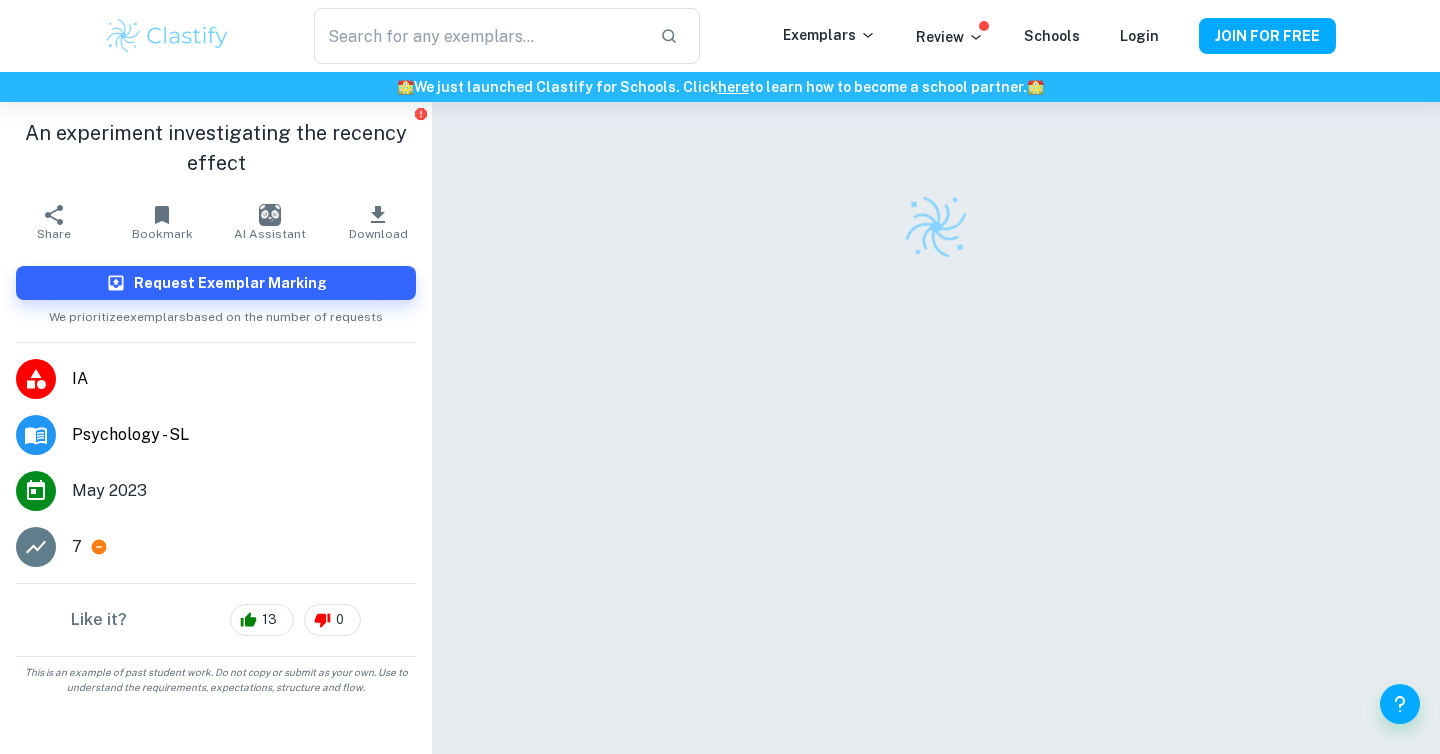 scroll, scrollTop: 0, scrollLeft: 0, axis: both 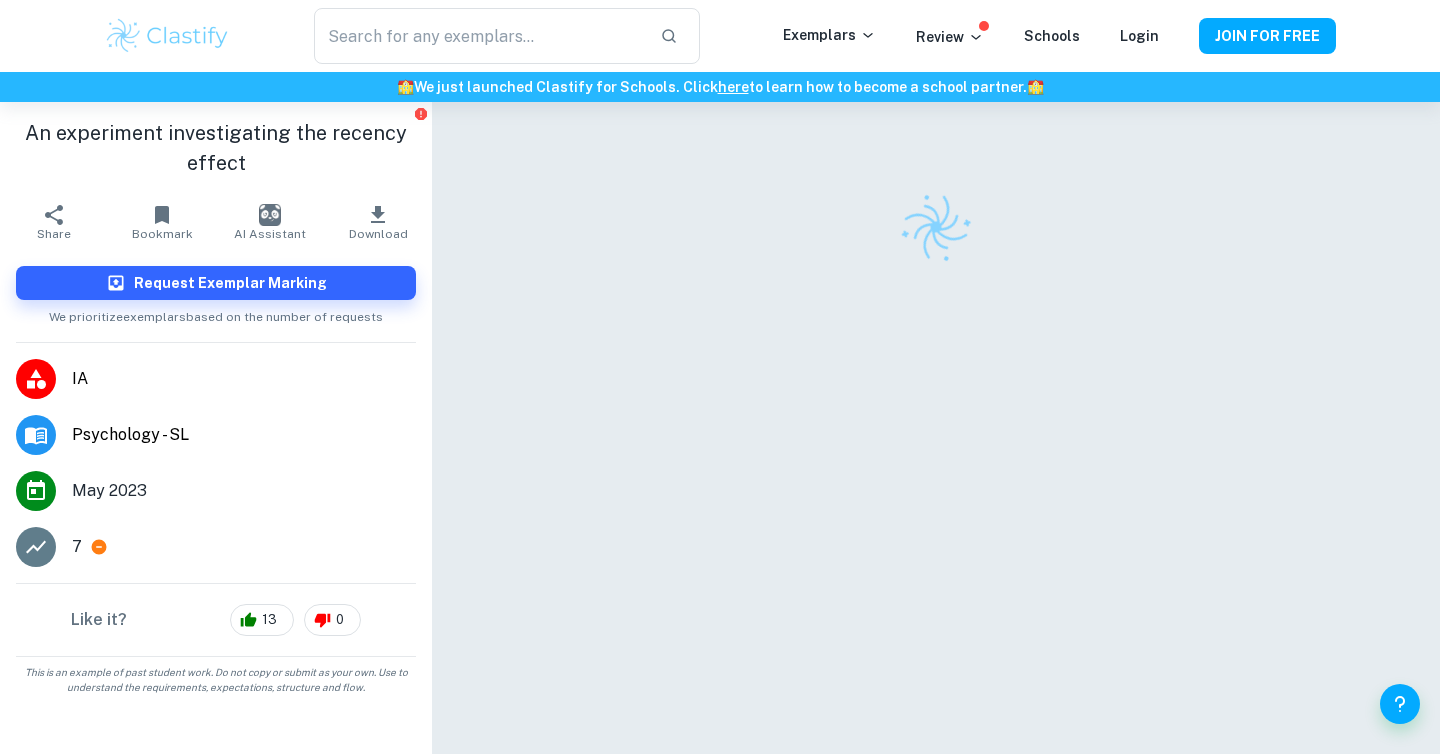click at bounding box center [167, 36] 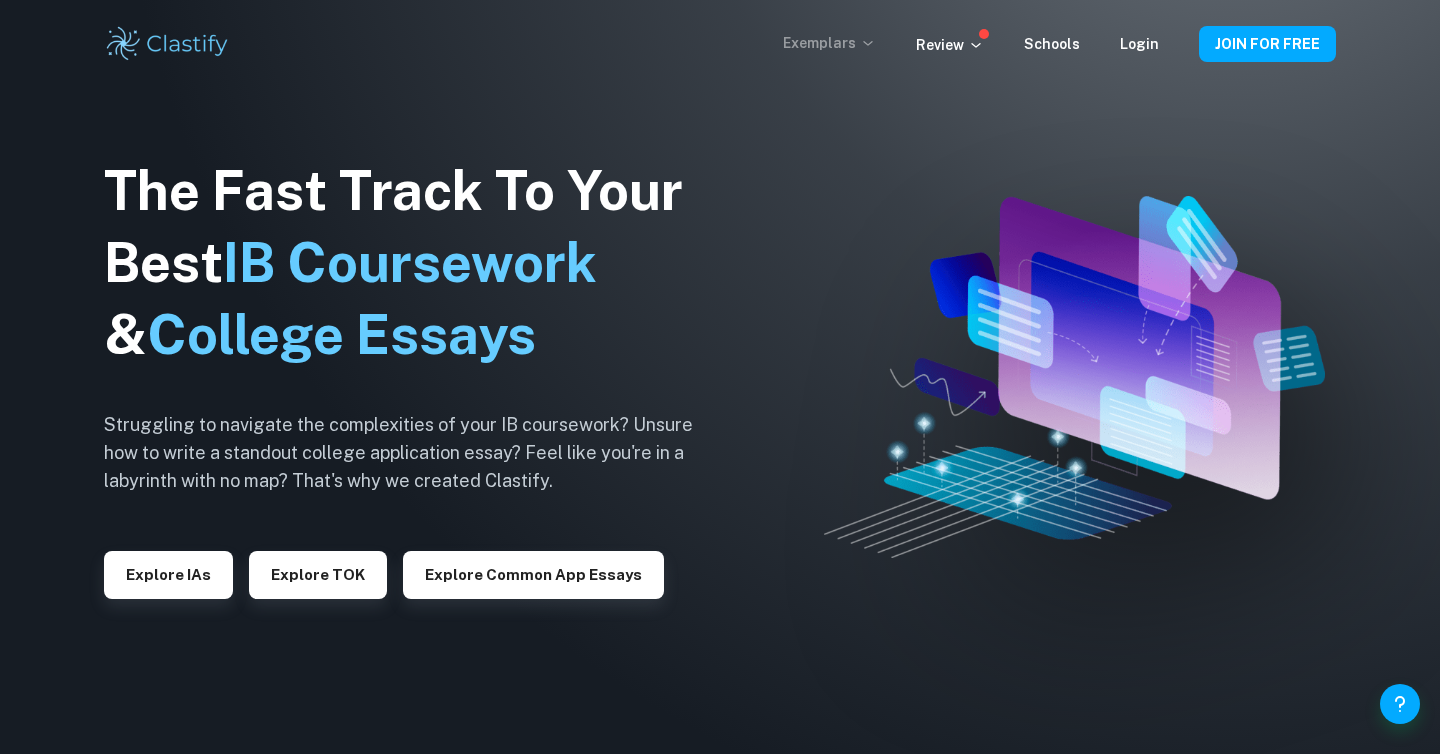 click 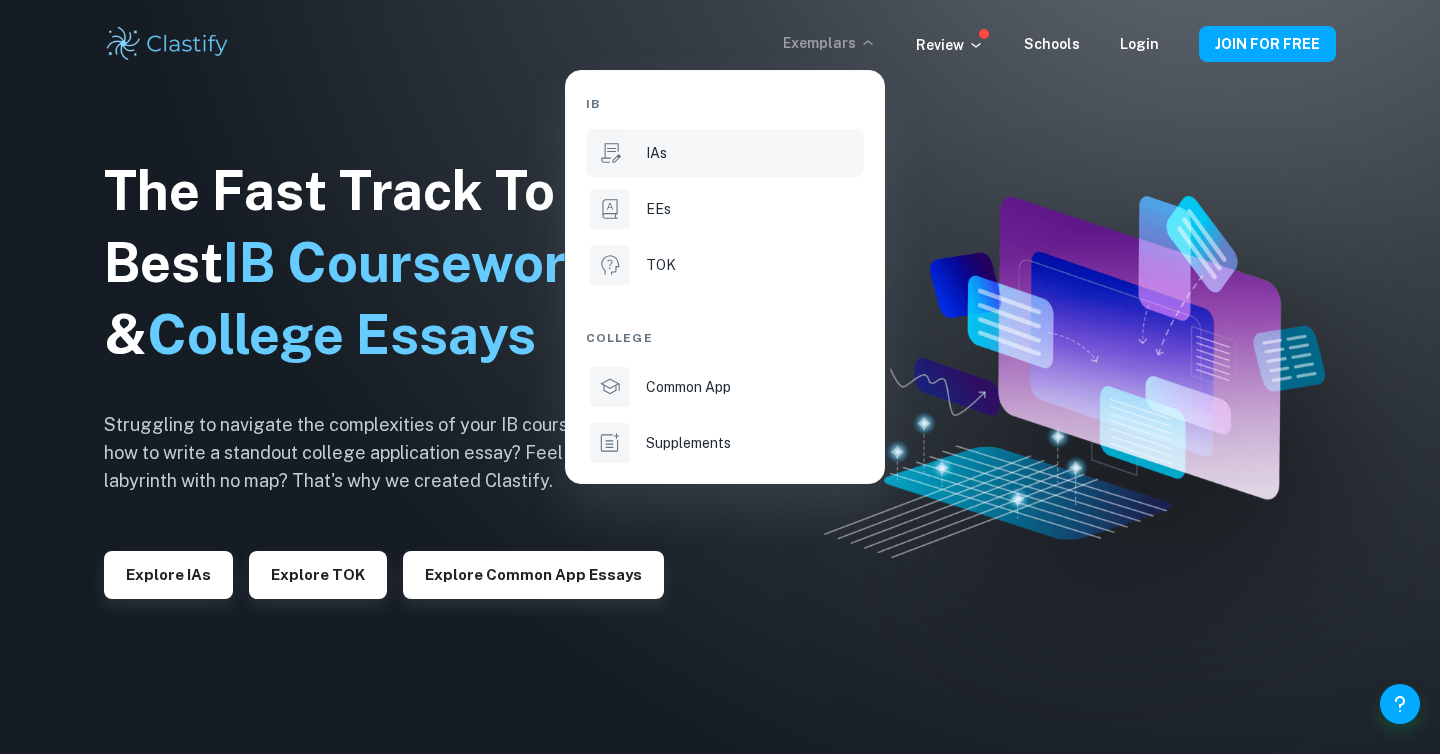 click on "IAs" at bounding box center (725, 153) 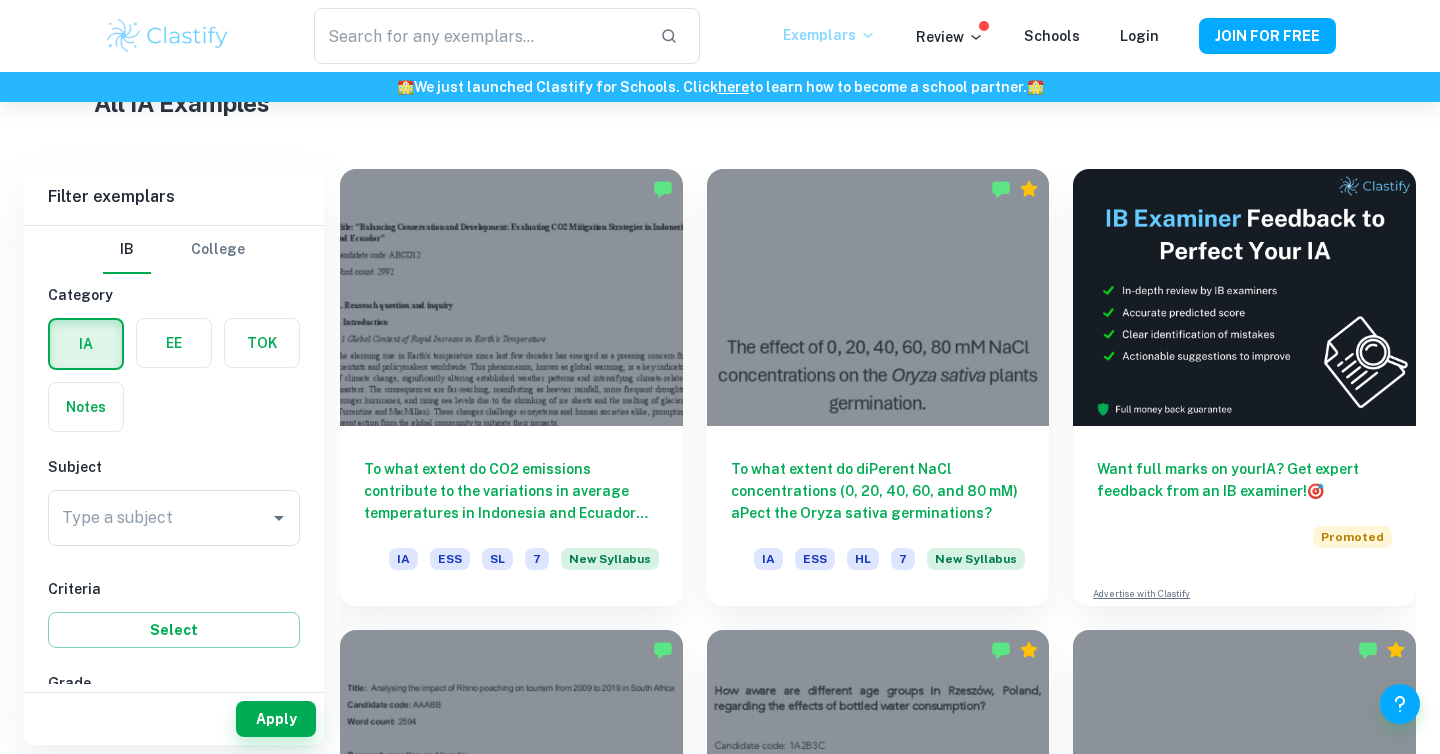 scroll, scrollTop: 506, scrollLeft: 0, axis: vertical 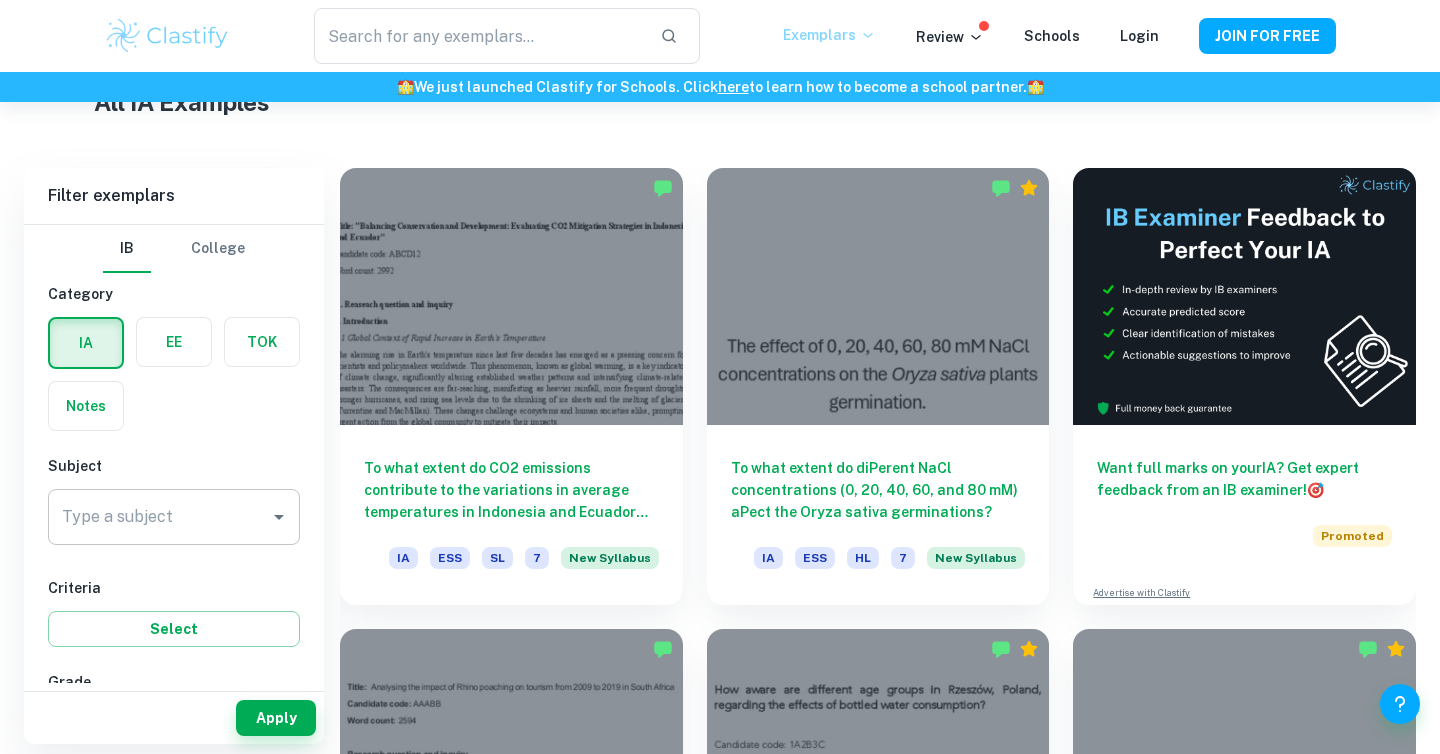 click on "Type a subject" at bounding box center [159, 517] 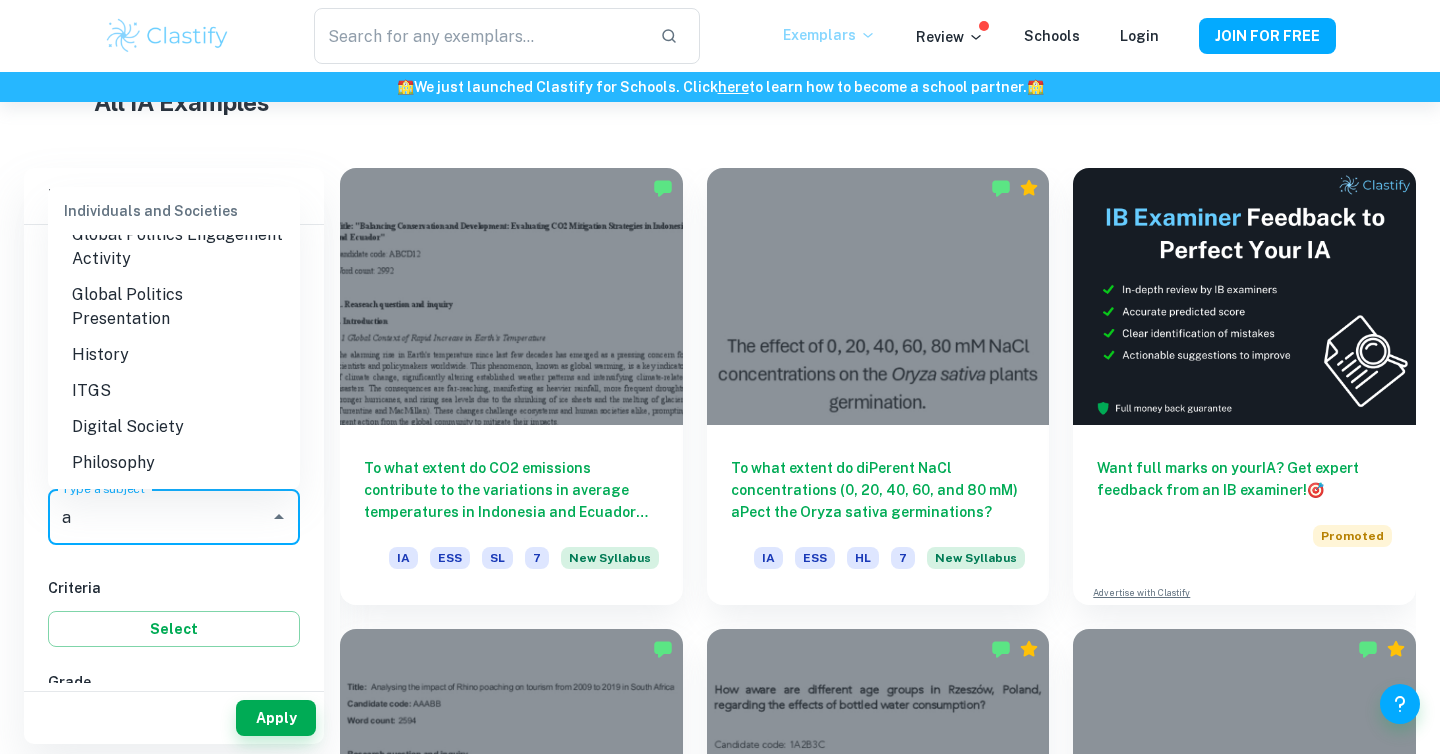 scroll, scrollTop: 0, scrollLeft: 0, axis: both 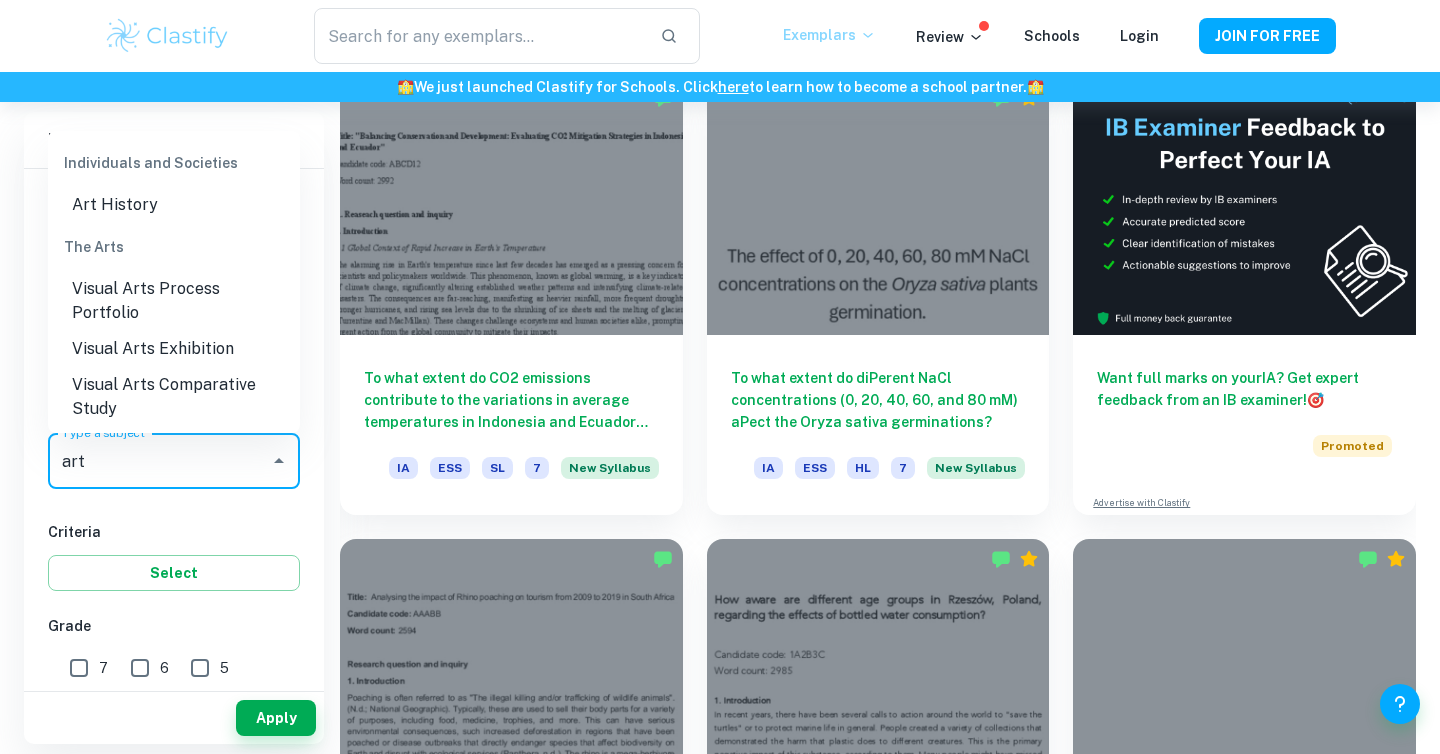 click on "Visual Arts Comparative Study" at bounding box center [174, 397] 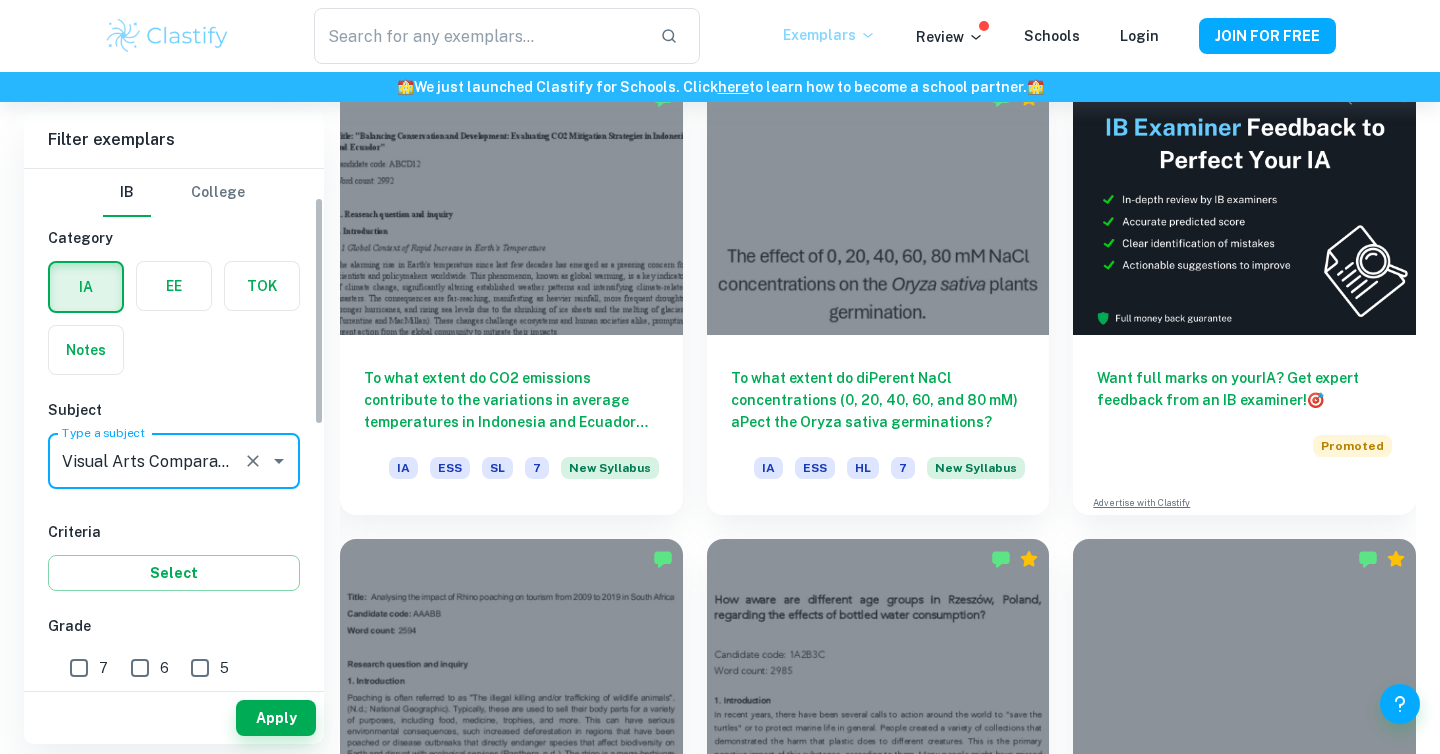 scroll, scrollTop: 107, scrollLeft: 0, axis: vertical 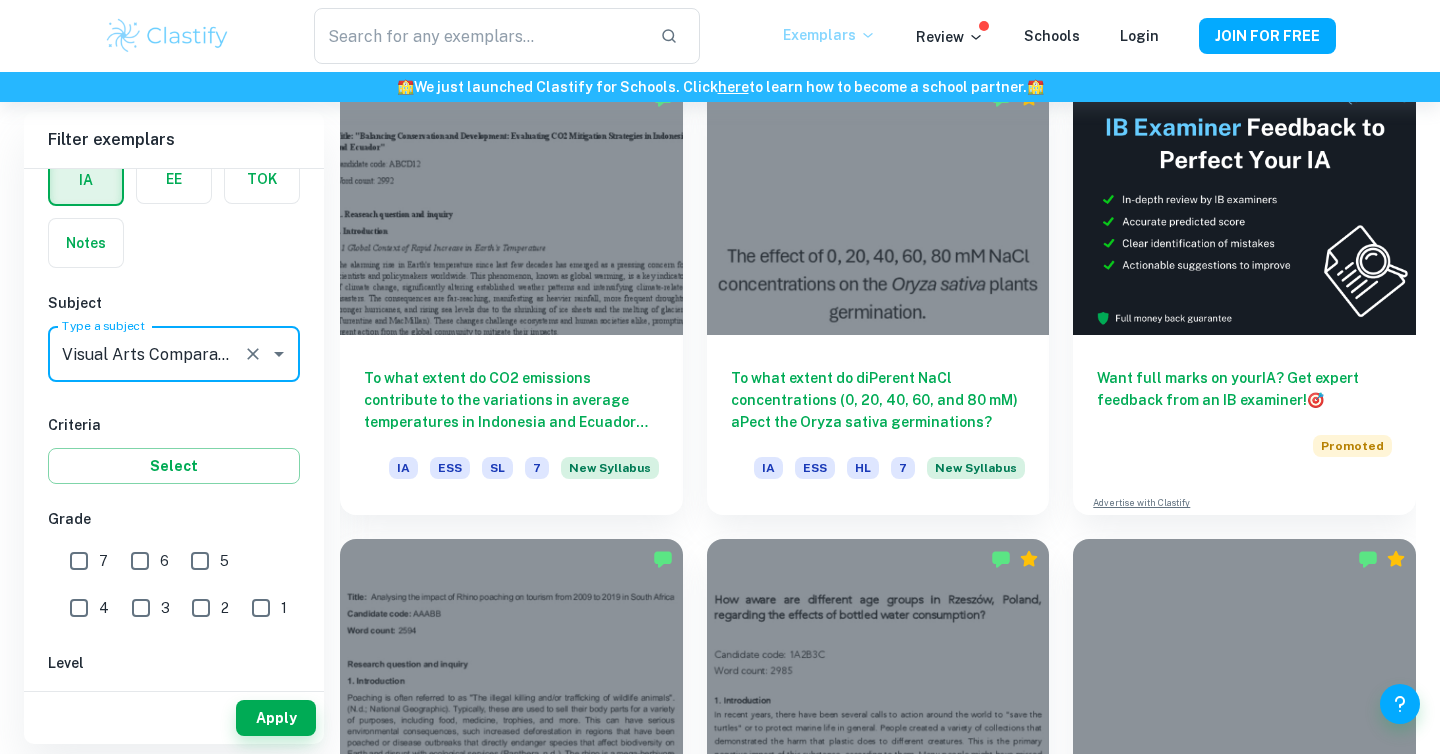 type on "Visual Arts Comparative Study" 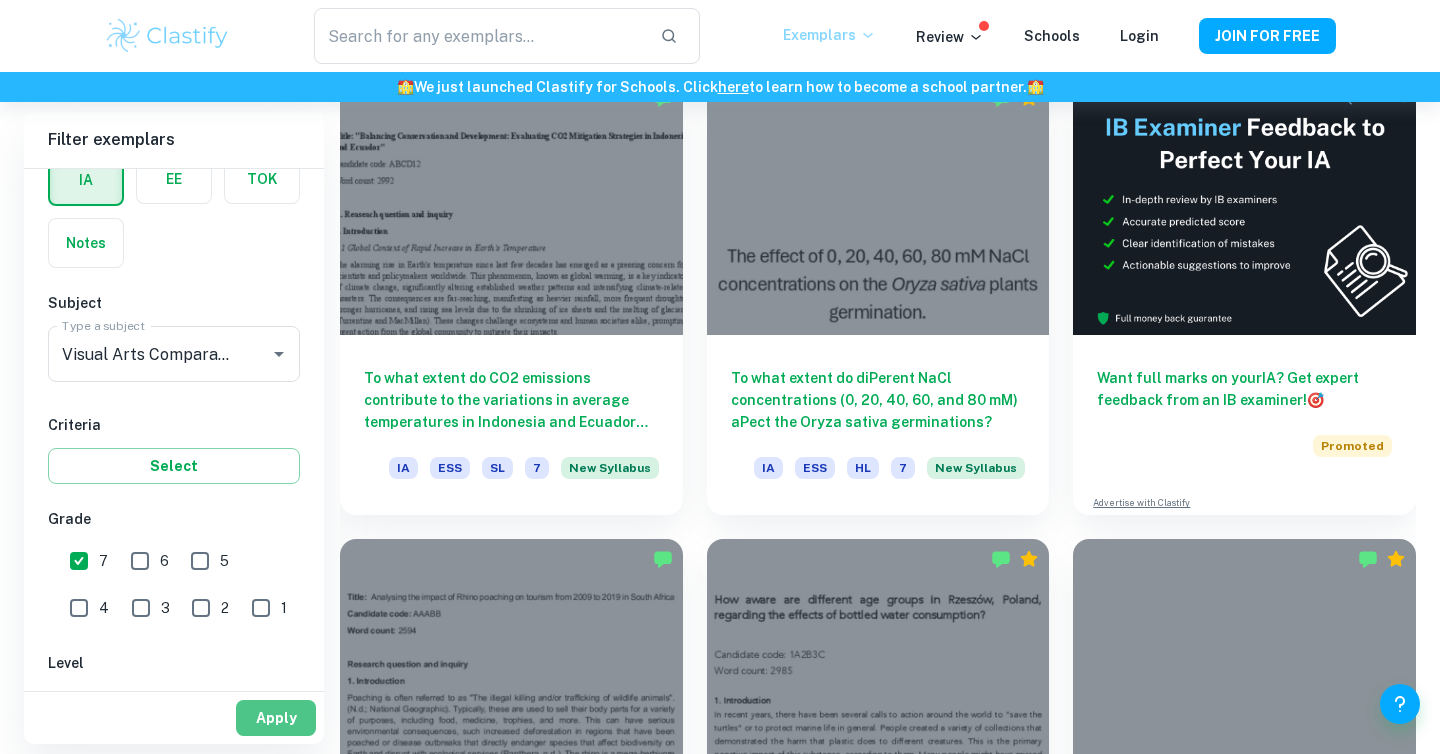 click on "Apply" at bounding box center [276, 718] 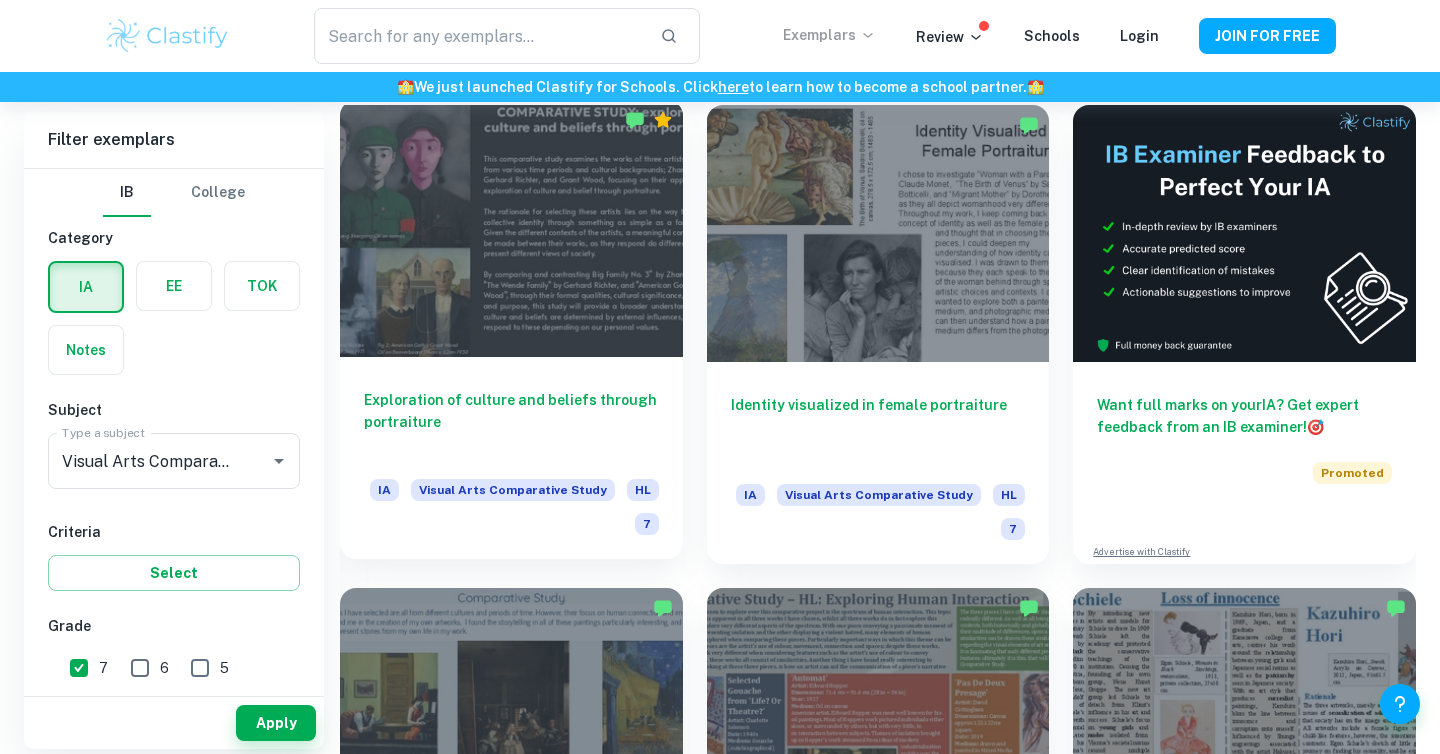 scroll, scrollTop: 469, scrollLeft: 0, axis: vertical 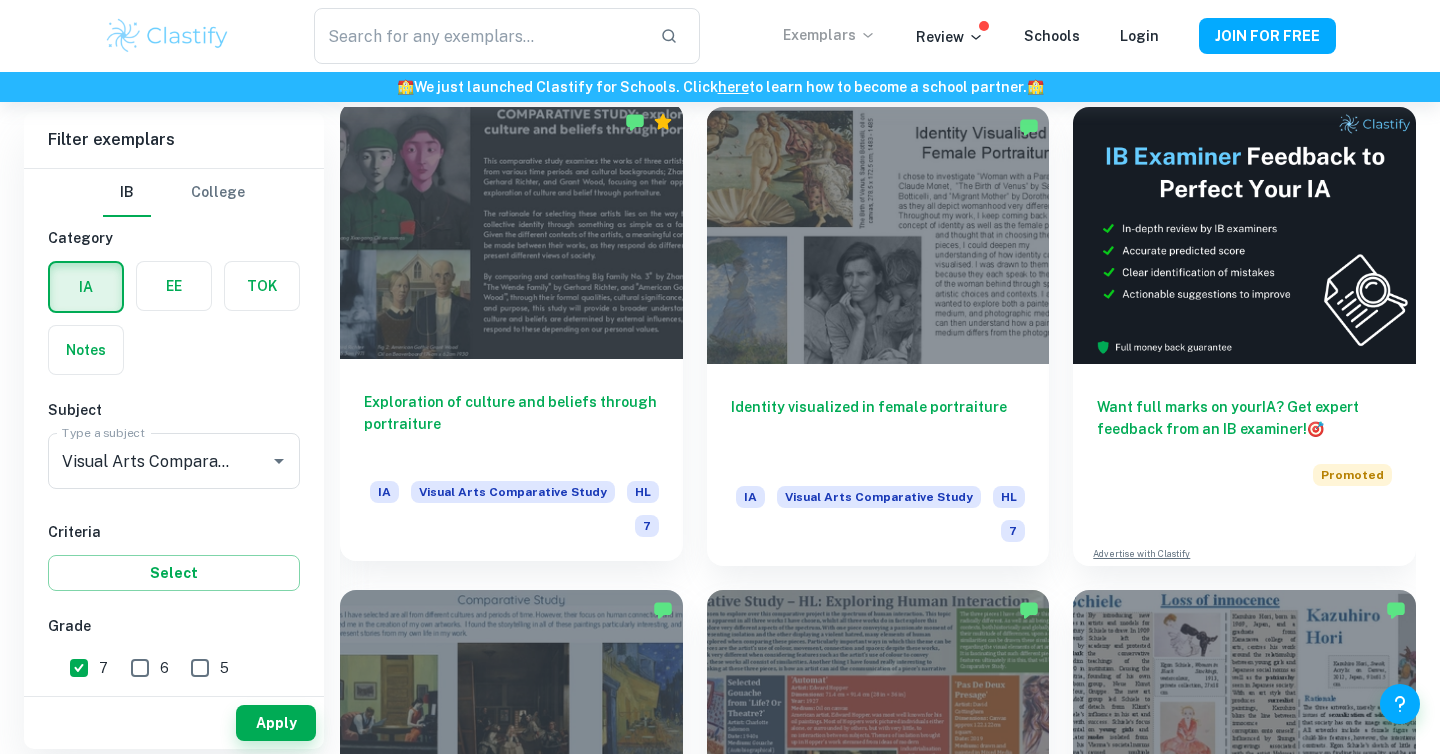 click at bounding box center [511, 230] 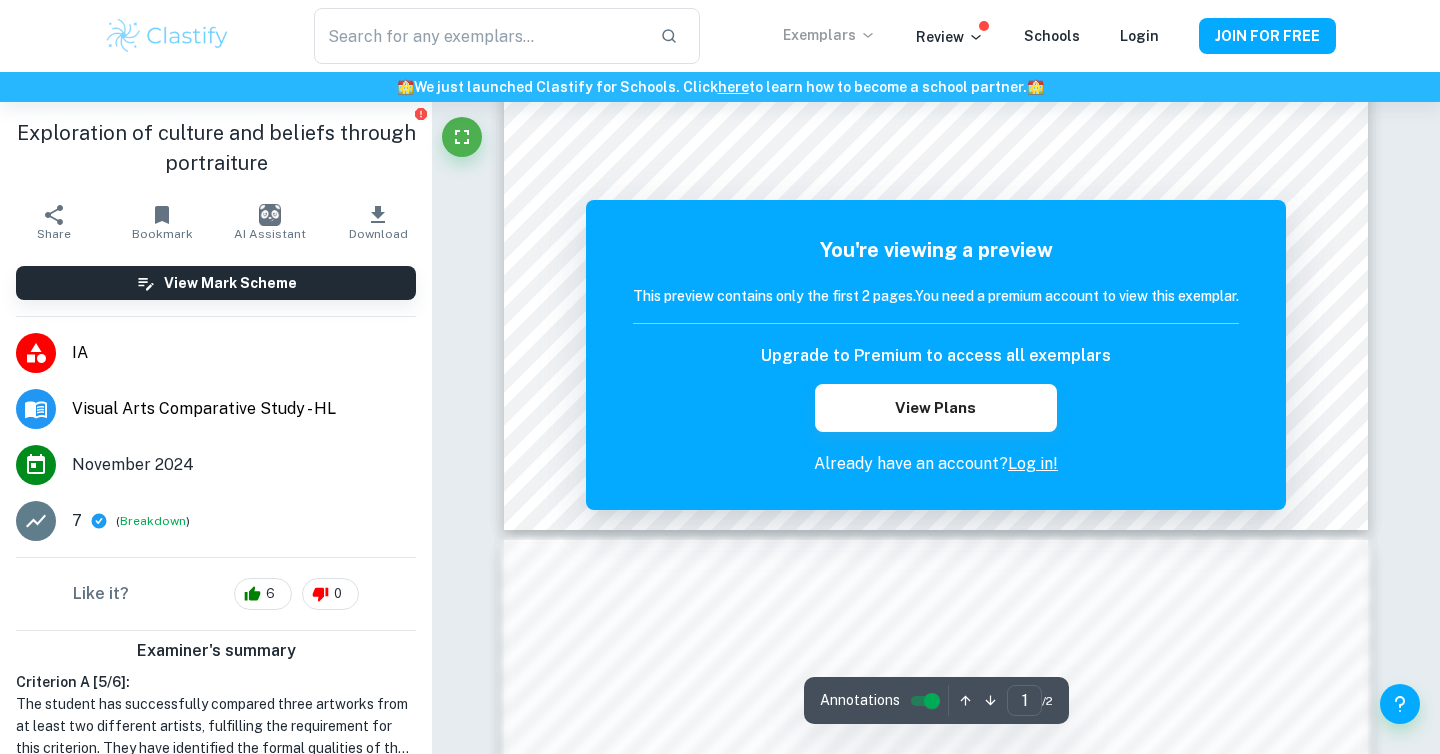 scroll, scrollTop: 81, scrollLeft: 0, axis: vertical 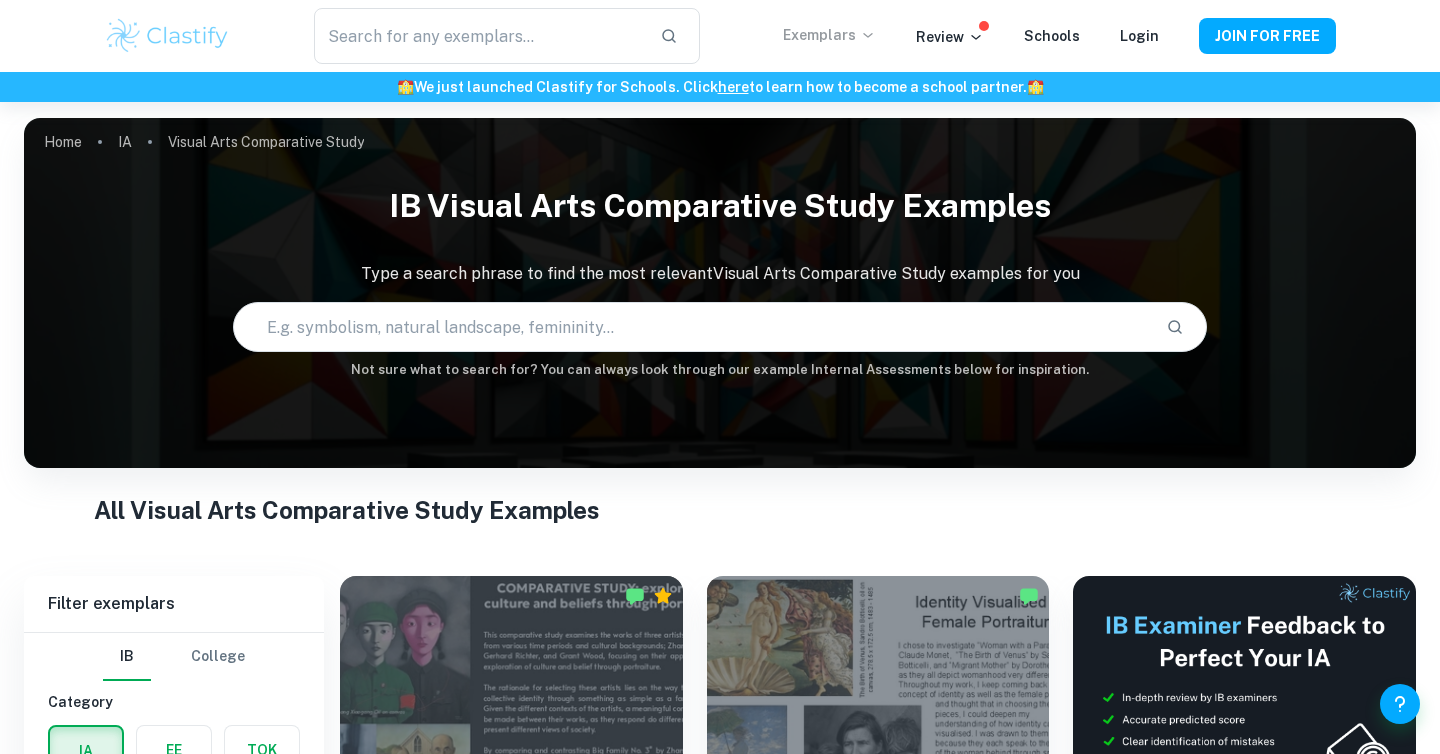 click on "Login" at bounding box center (1139, 36) 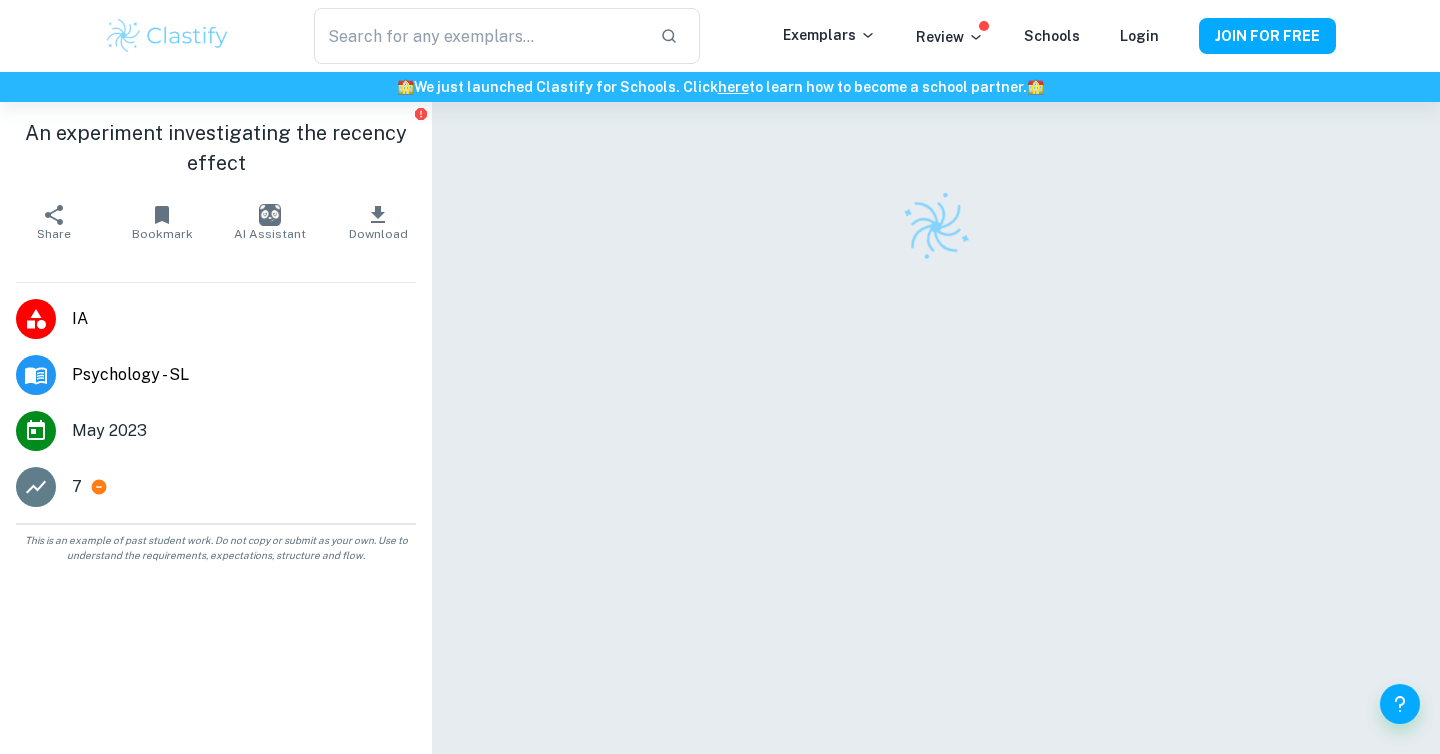 scroll, scrollTop: 0, scrollLeft: 0, axis: both 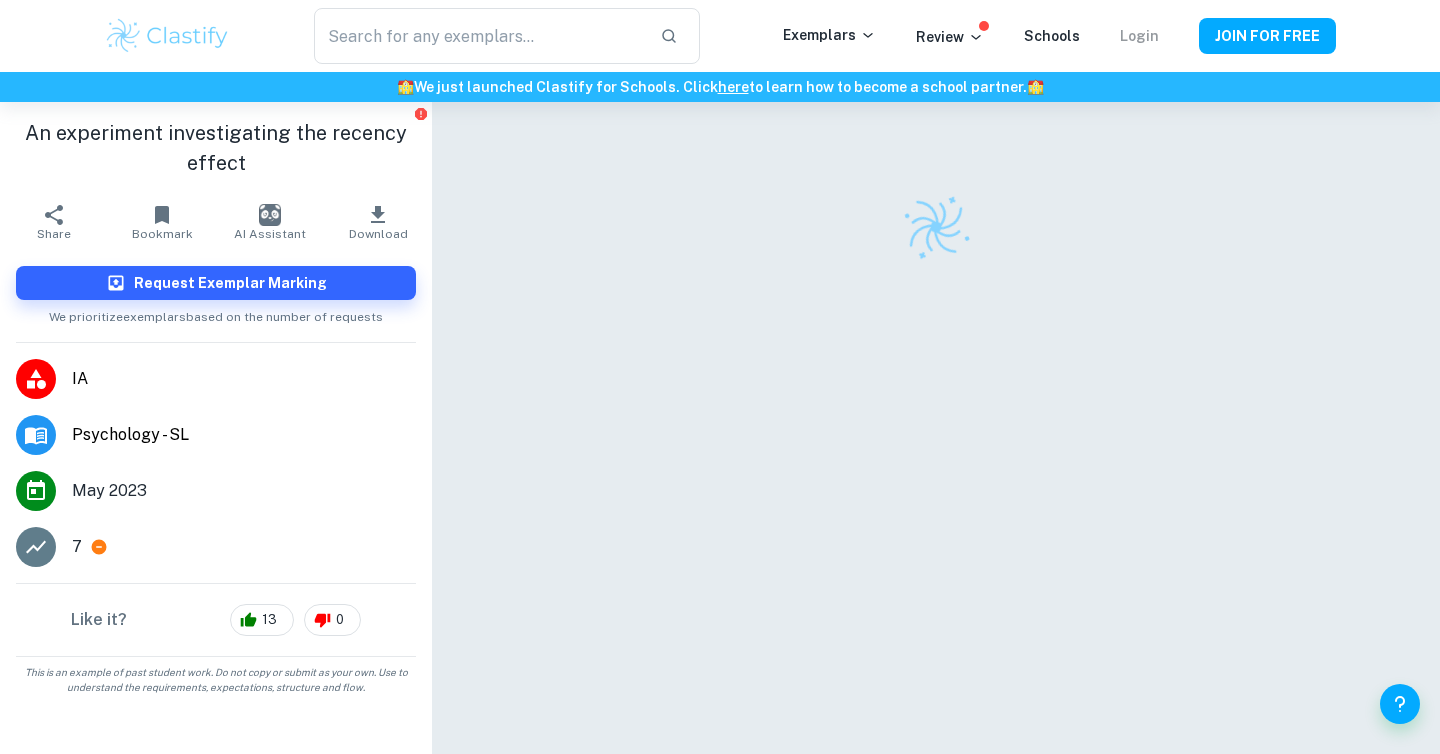 click on "Login" at bounding box center (1139, 36) 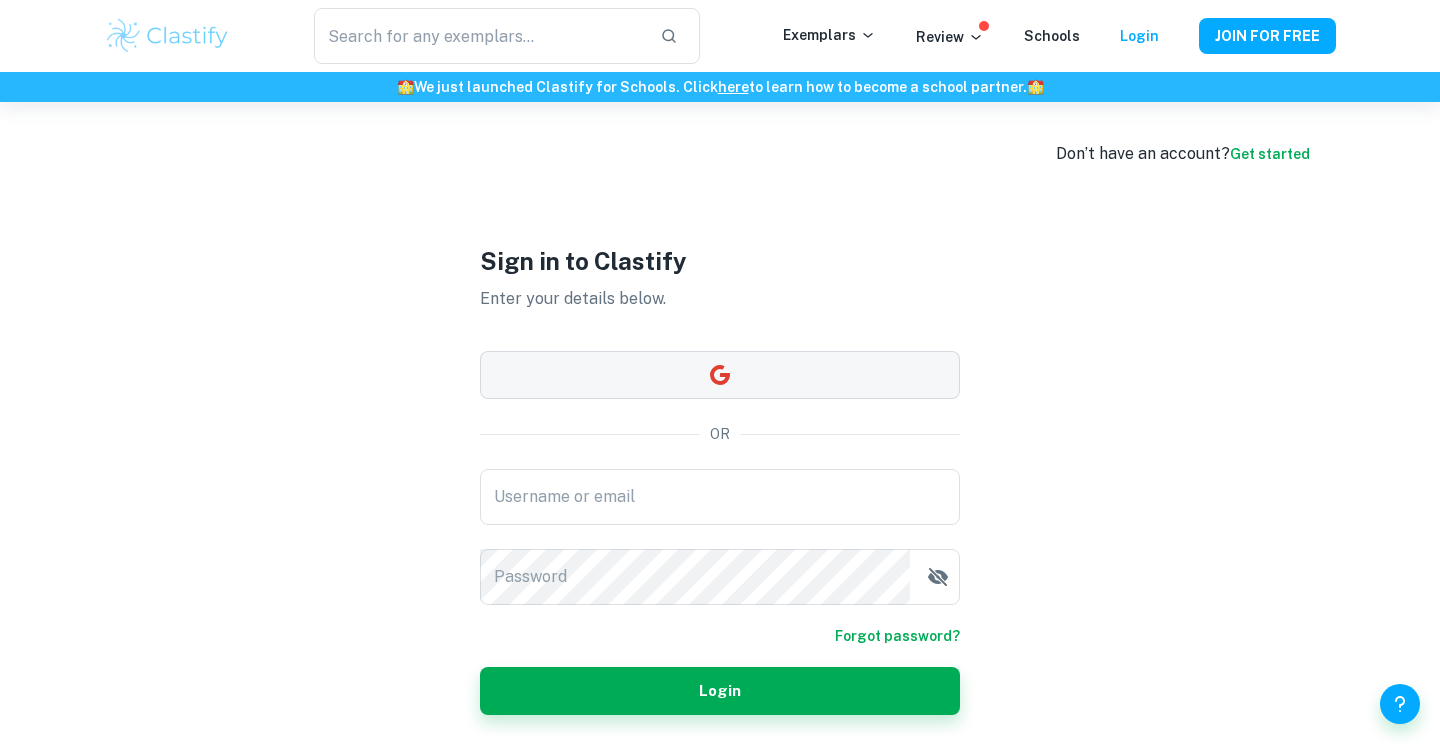 click at bounding box center (720, 375) 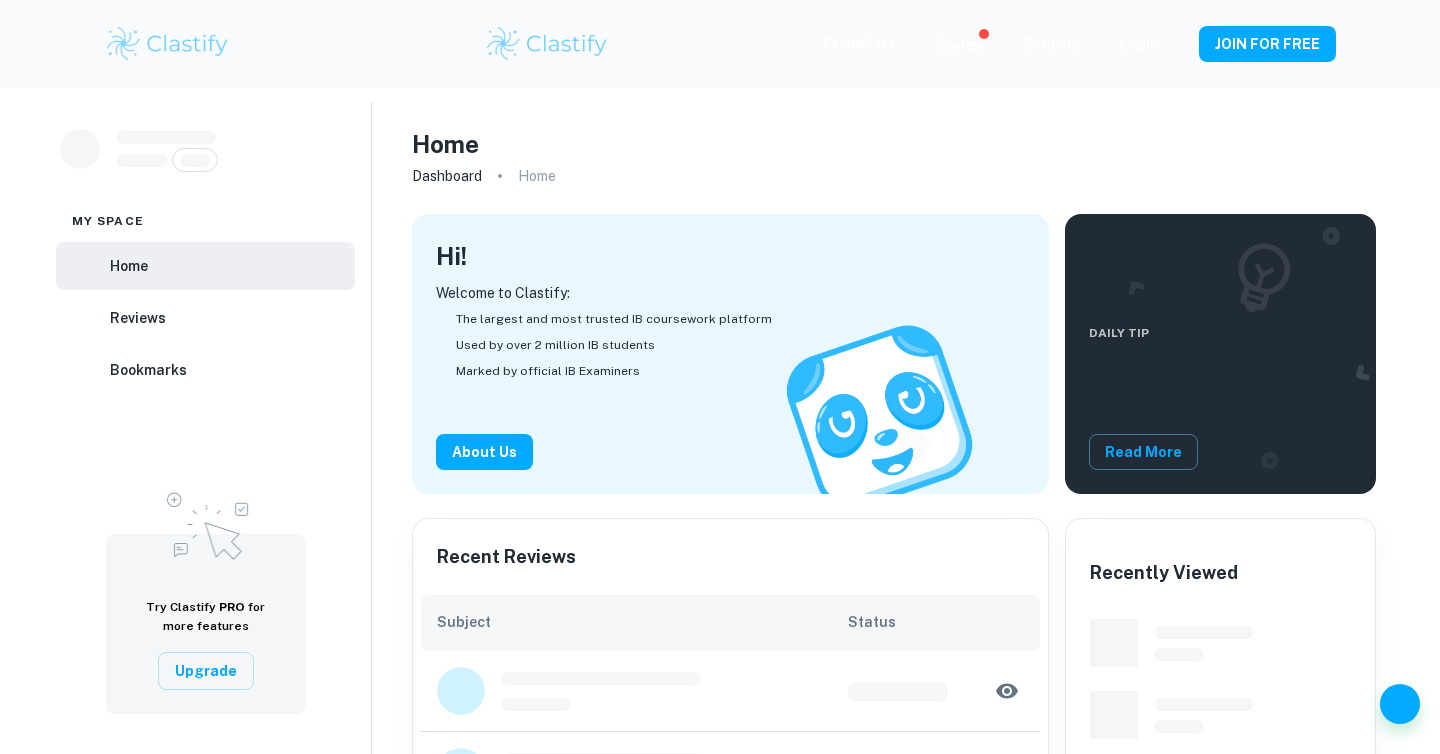 scroll, scrollTop: 0, scrollLeft: 0, axis: both 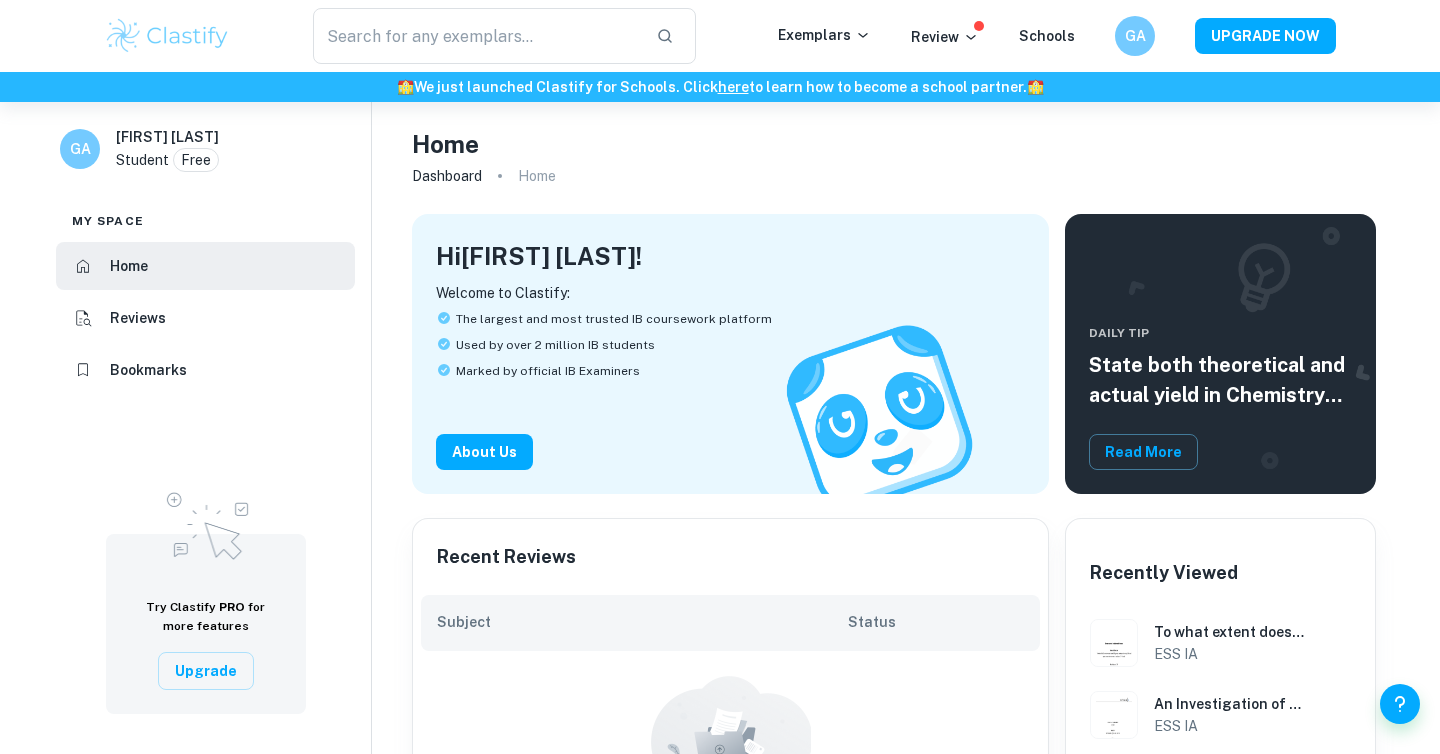 click at bounding box center (167, 36) 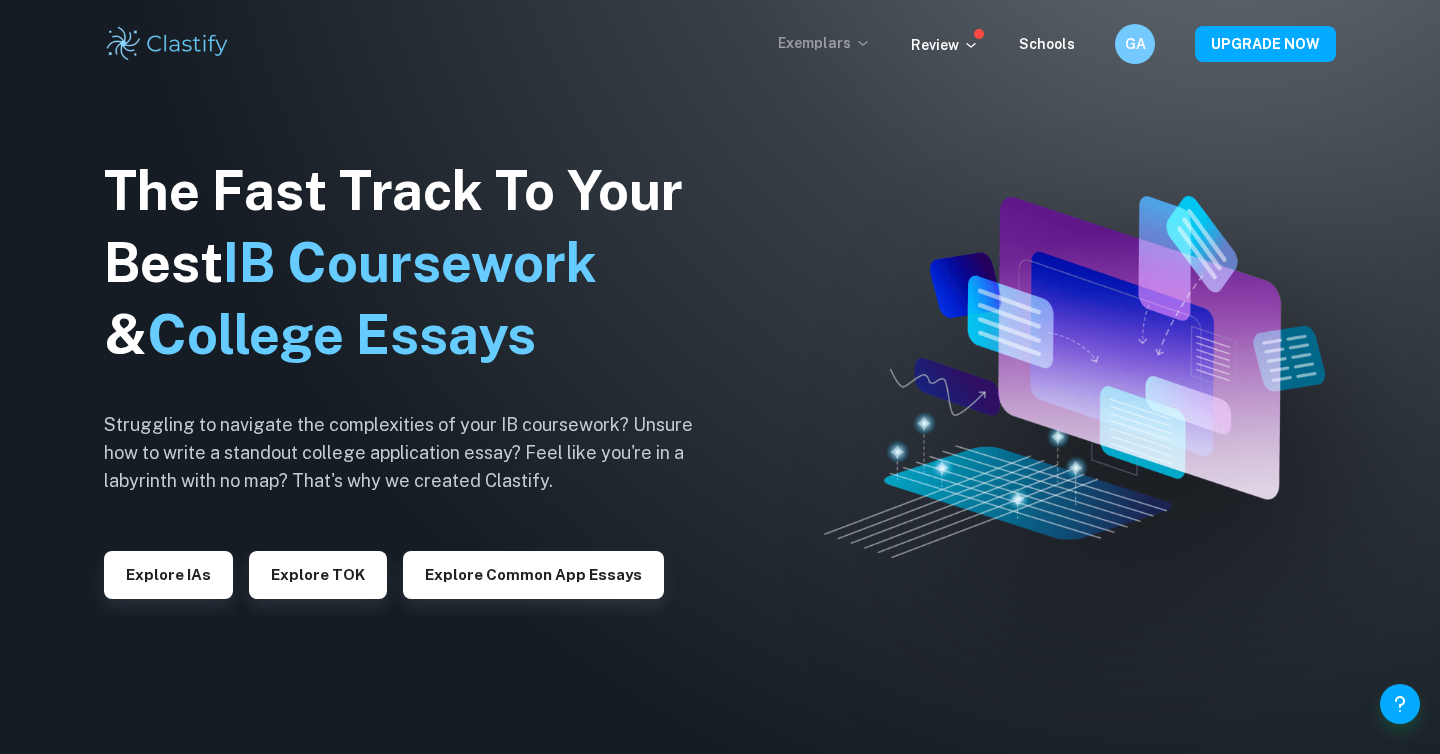 click 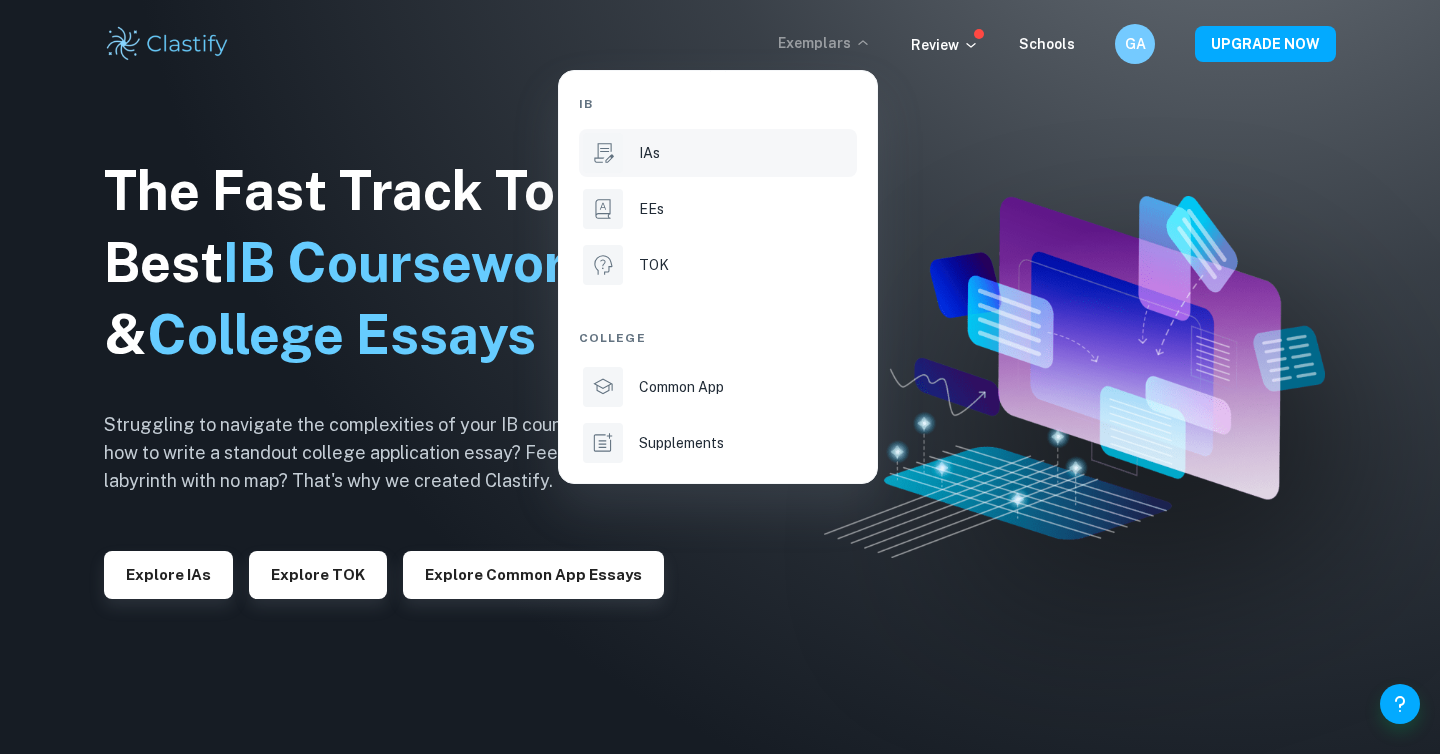 click on "IAs" at bounding box center [746, 153] 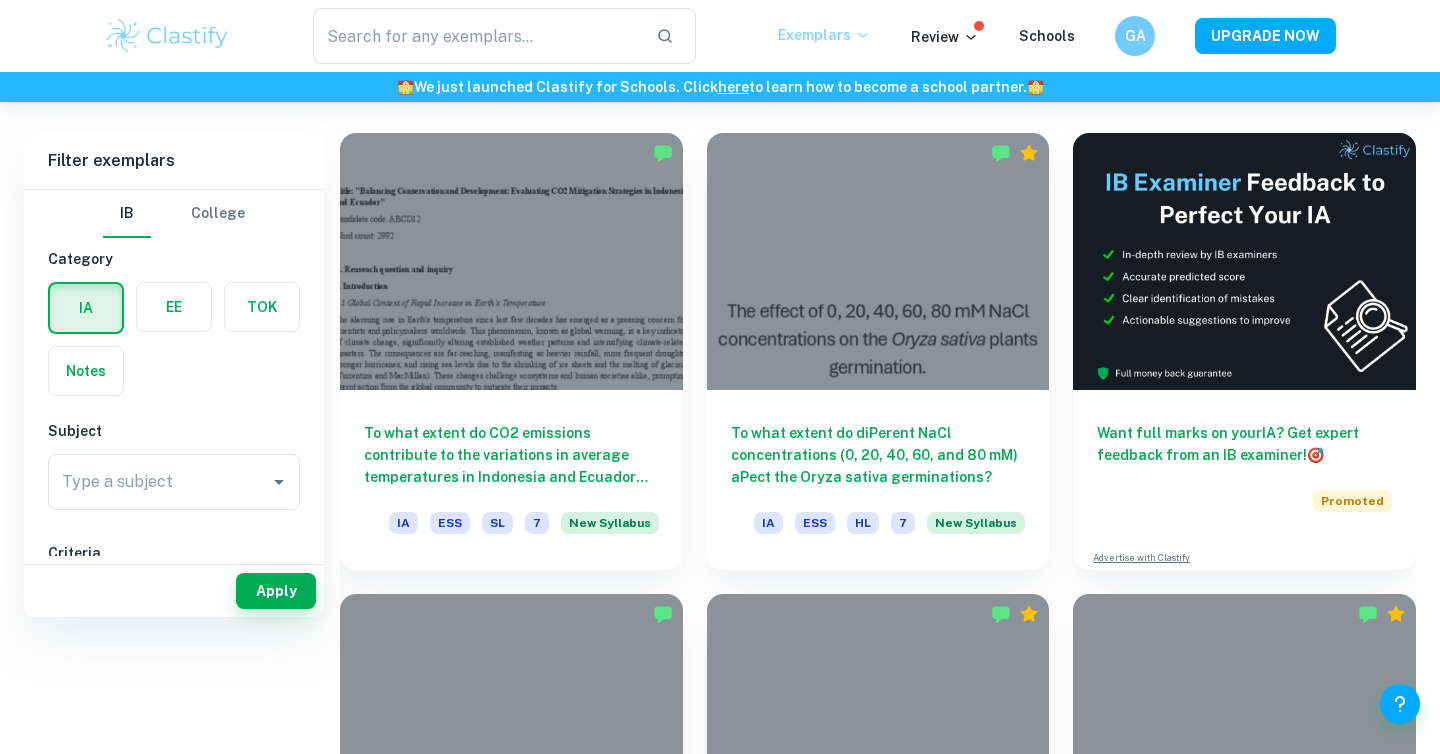scroll, scrollTop: 614, scrollLeft: 0, axis: vertical 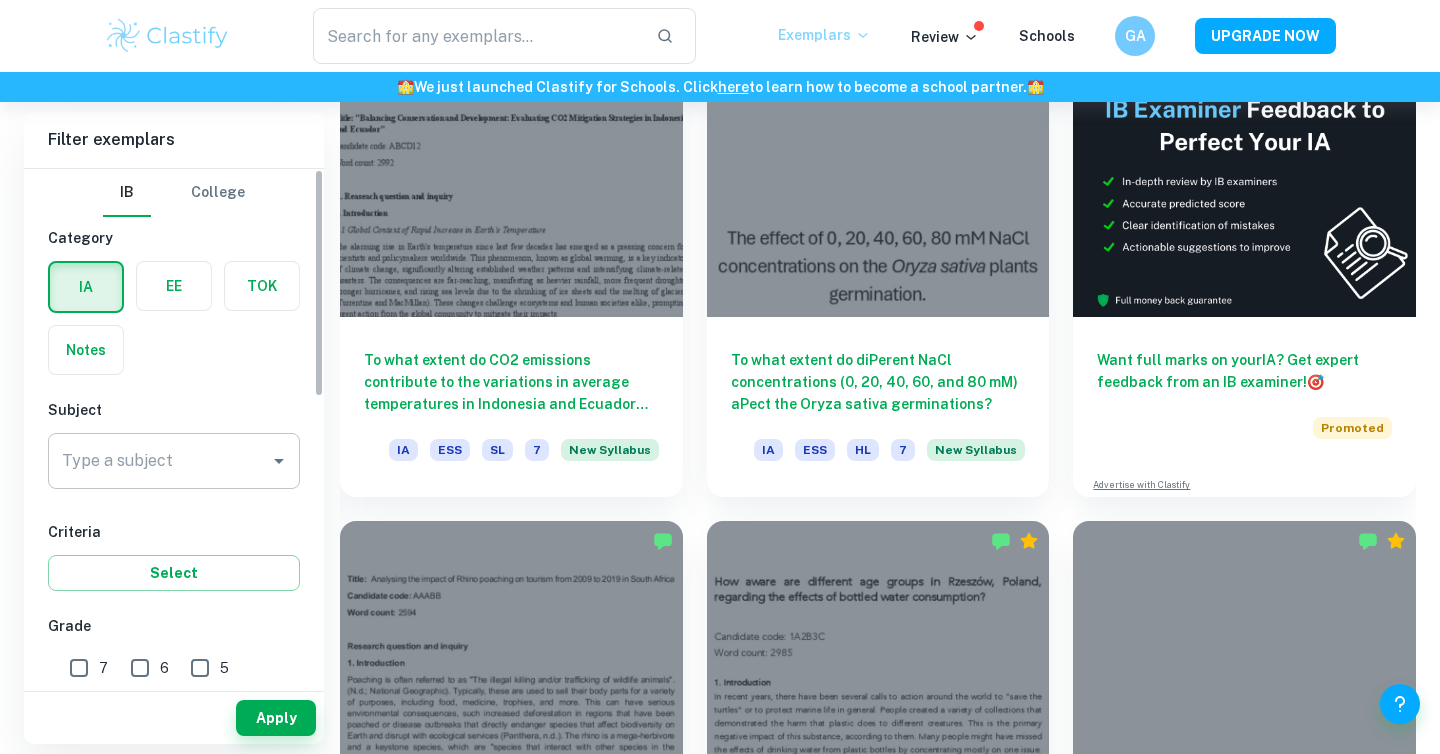 click on "Type a subject" at bounding box center [174, 461] 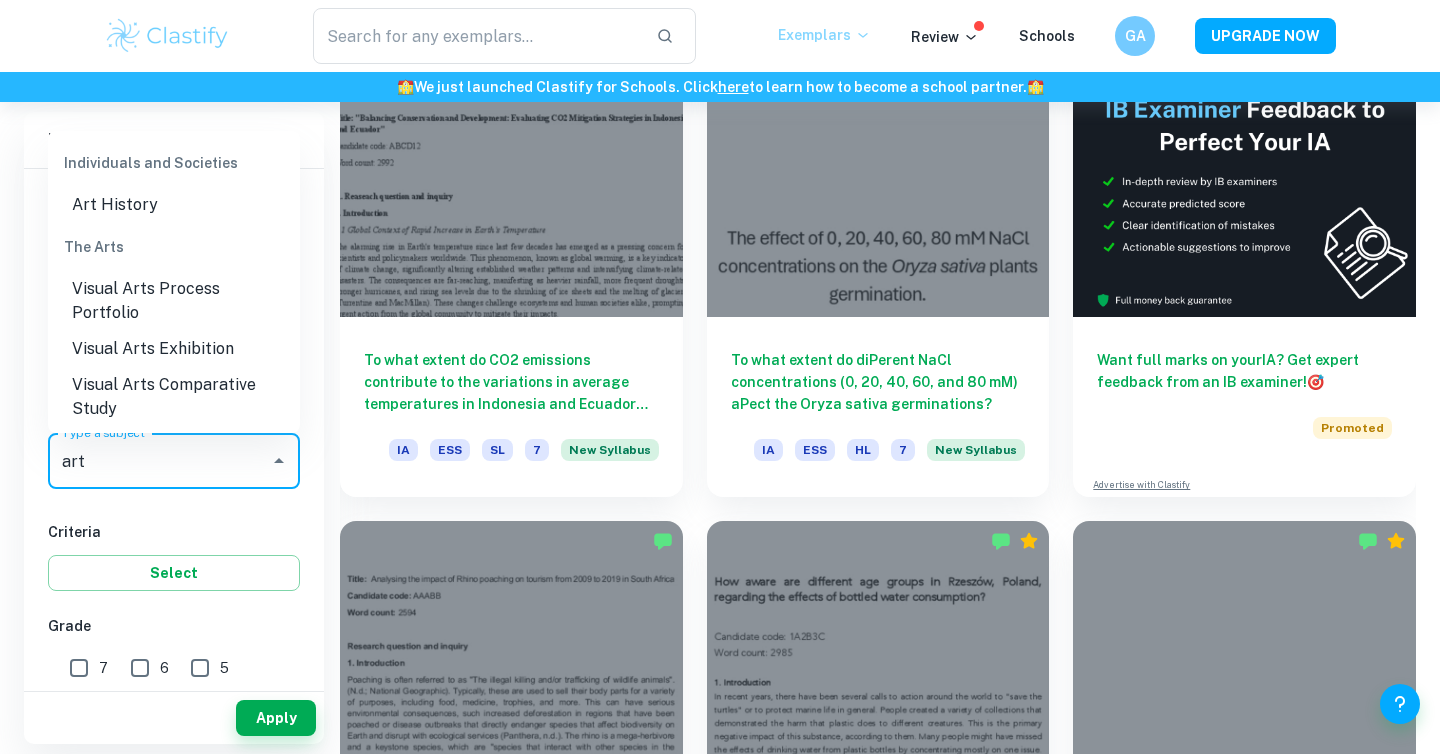 click on "Visual Arts Comparative Study" at bounding box center [174, 397] 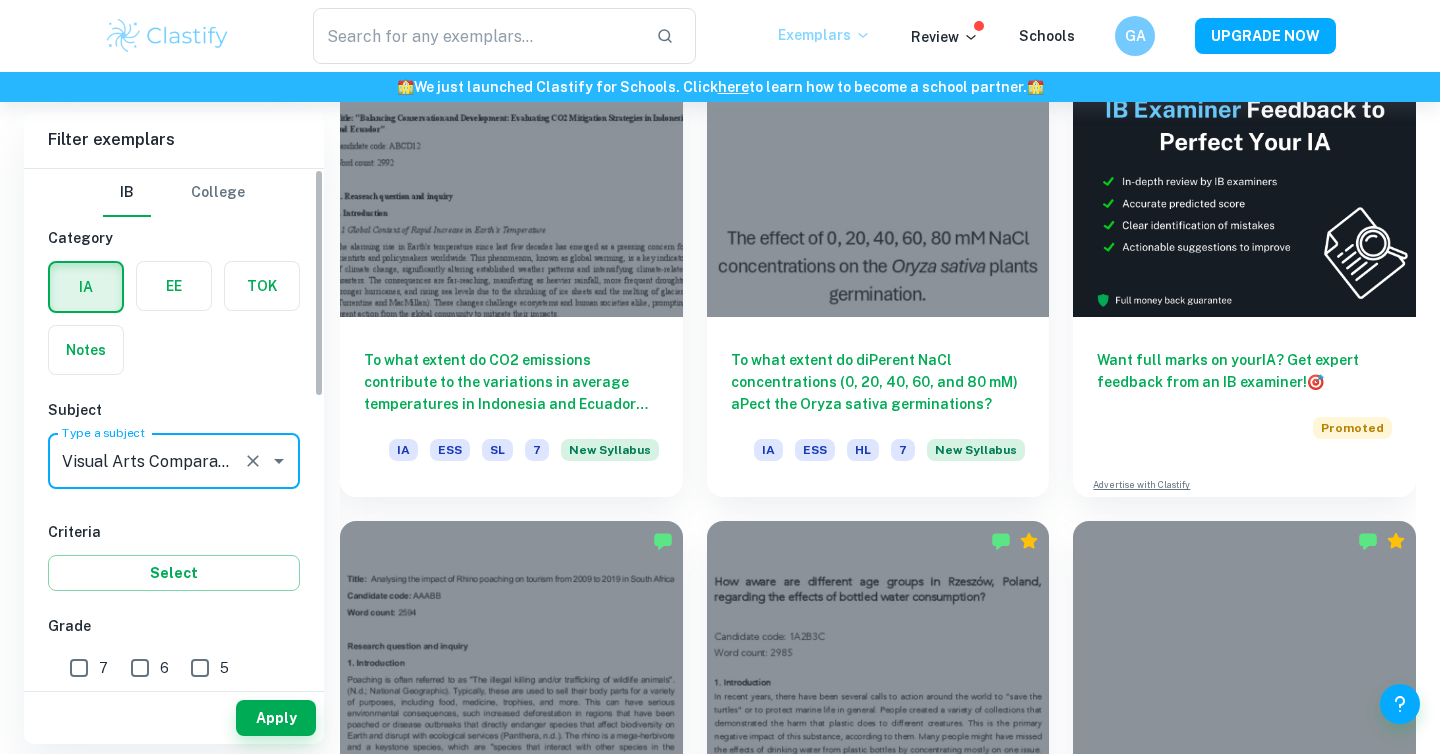 type on "Visual Arts Comparative Study" 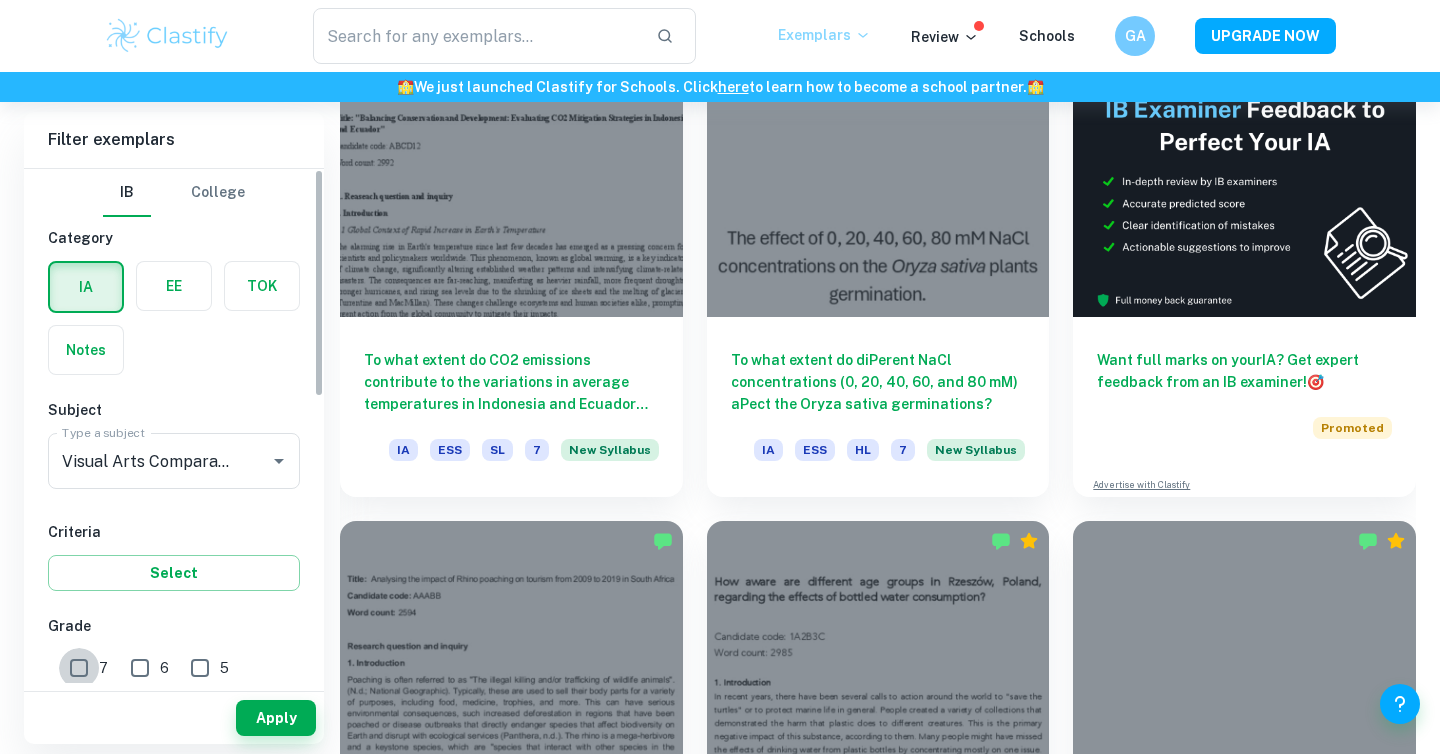 click on "7" at bounding box center (79, 668) 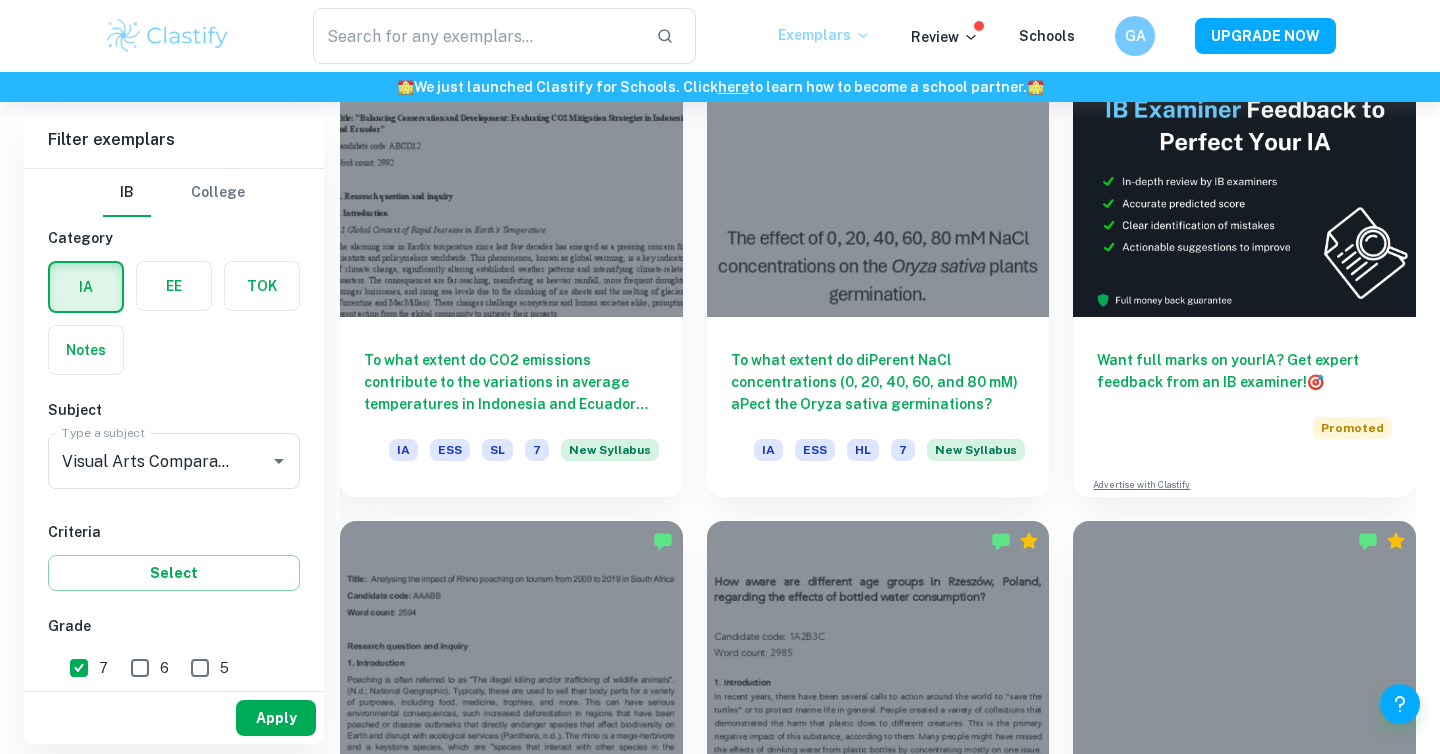 click on "Apply" at bounding box center (276, 718) 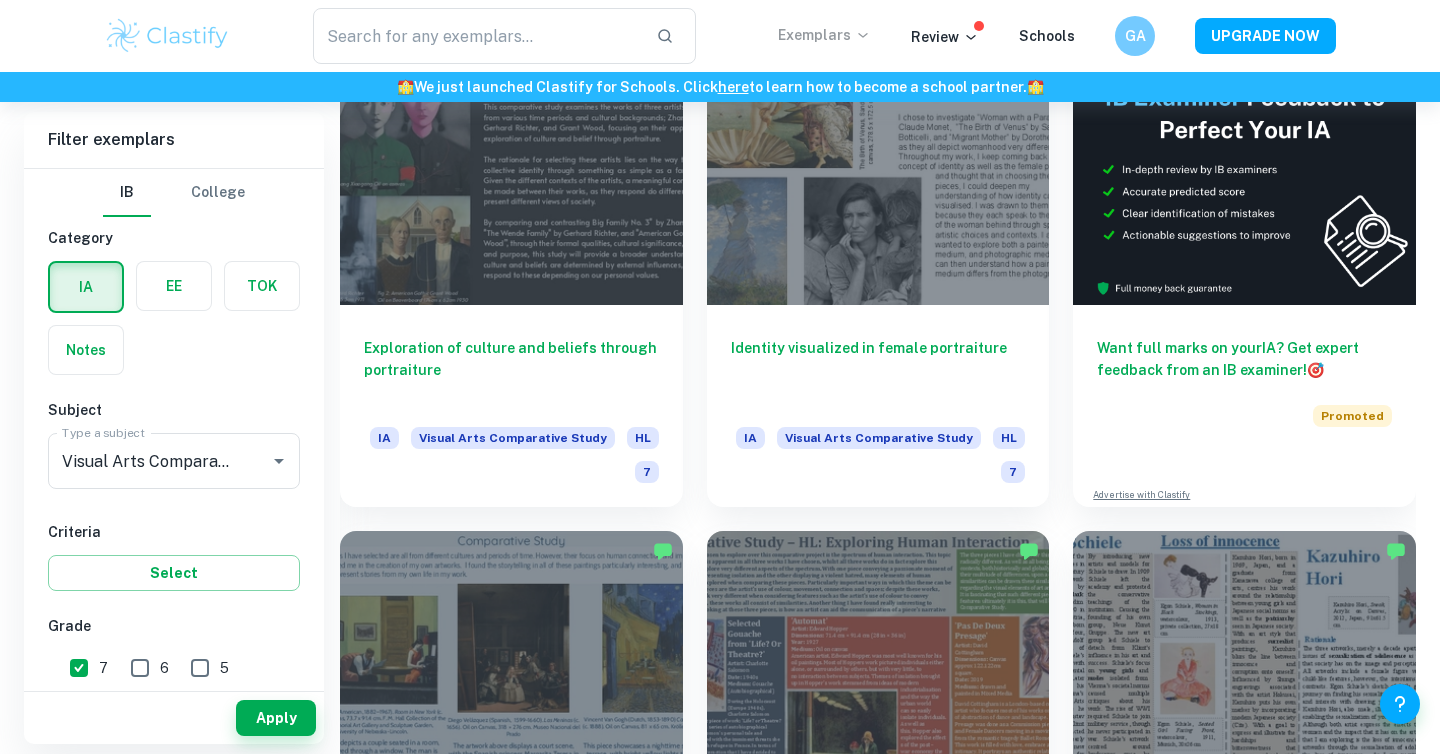 scroll, scrollTop: 527, scrollLeft: 0, axis: vertical 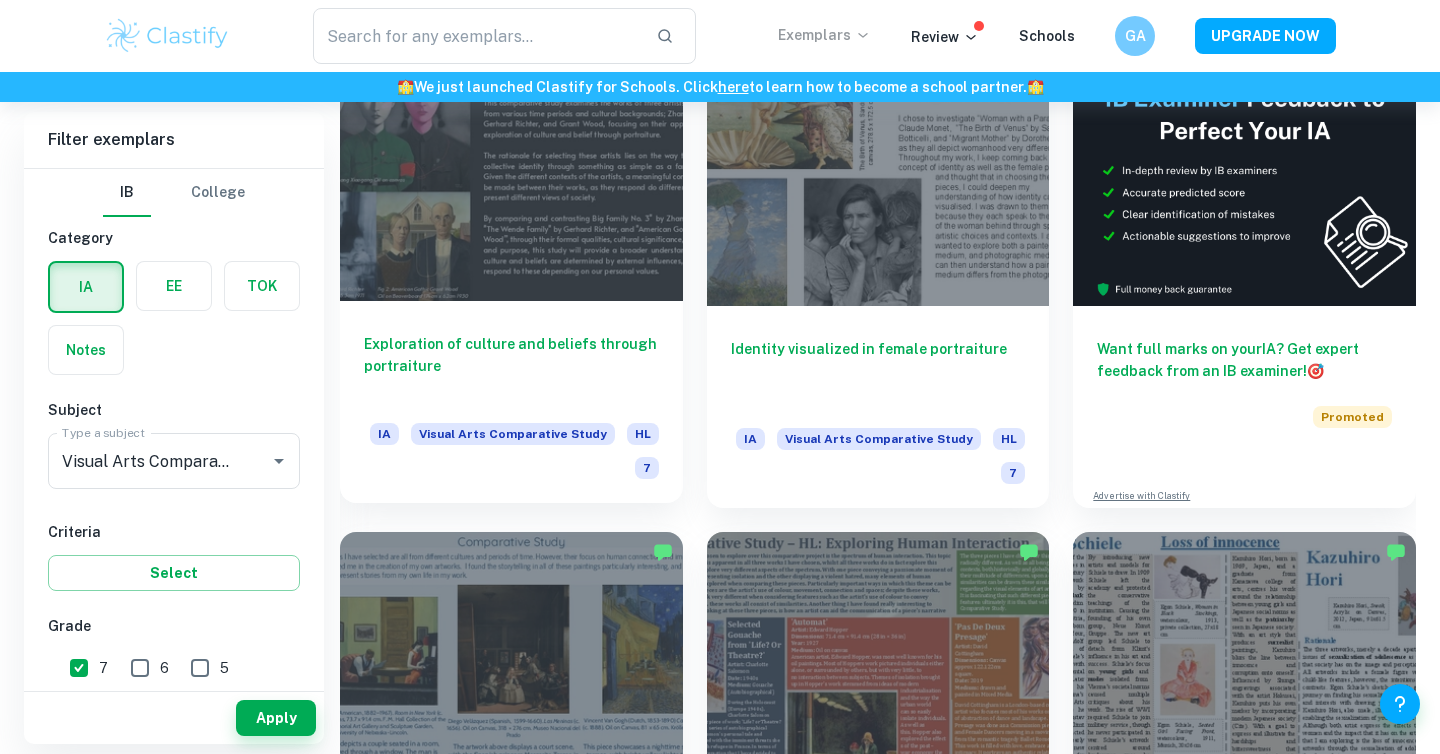 click on "Exploration of culture and beliefs through portraiture" at bounding box center (511, 366) 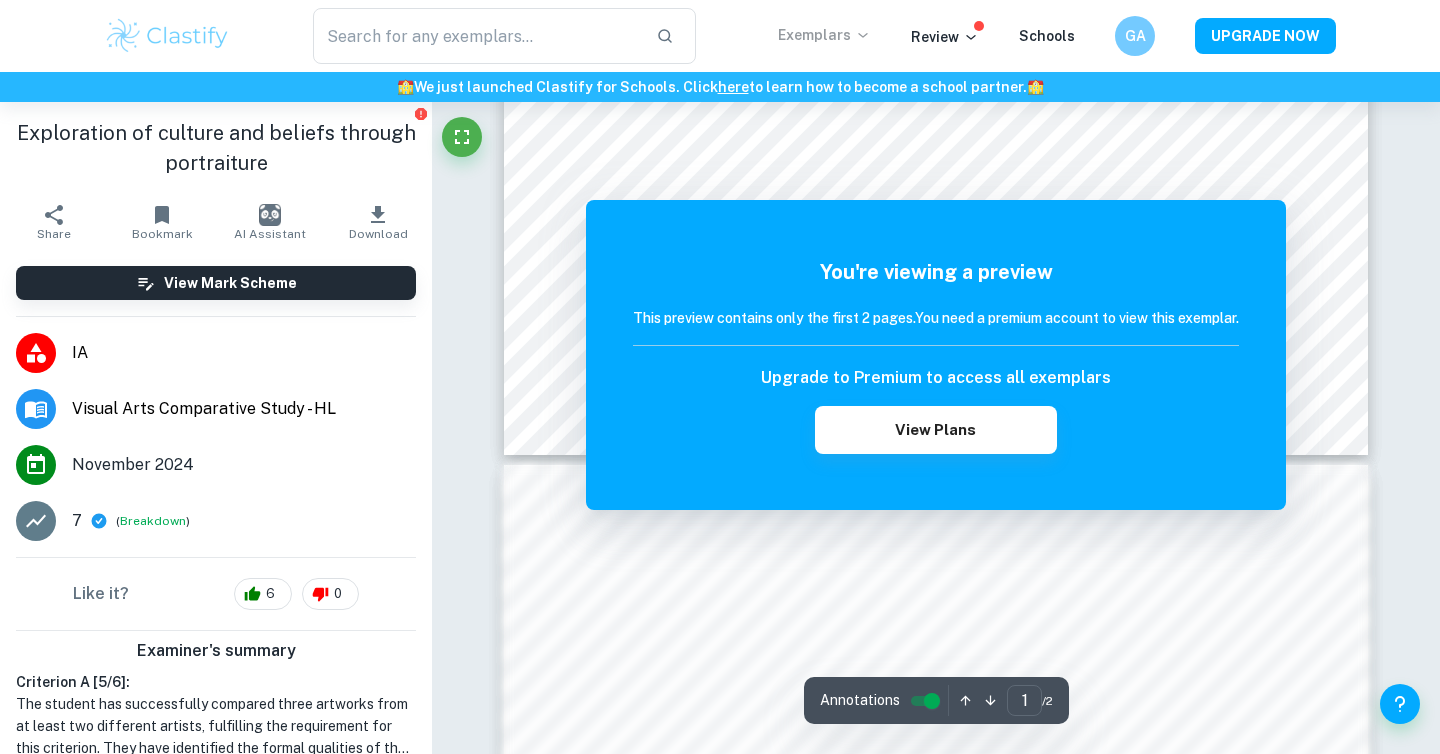 scroll, scrollTop: 488, scrollLeft: 0, axis: vertical 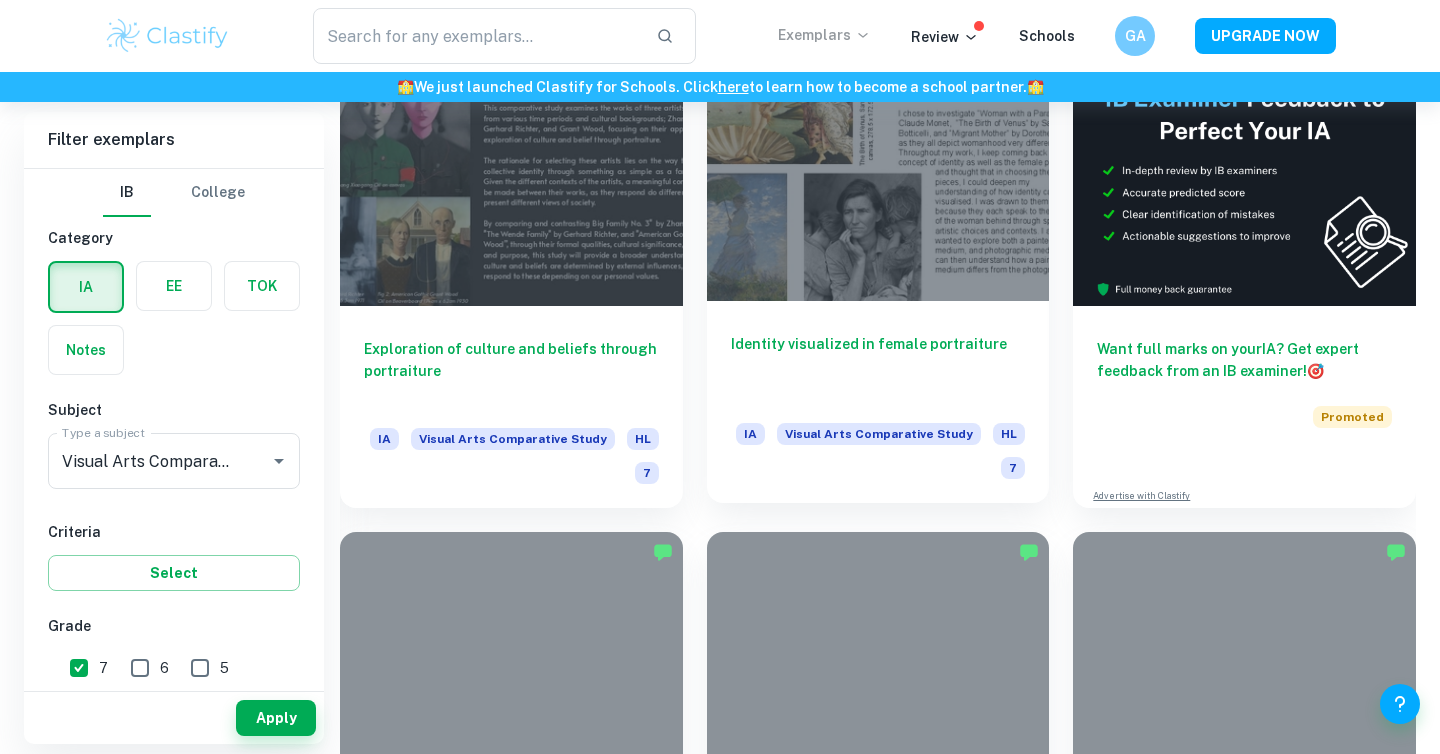 click on "Identity visualized in female portraiture" at bounding box center (878, 366) 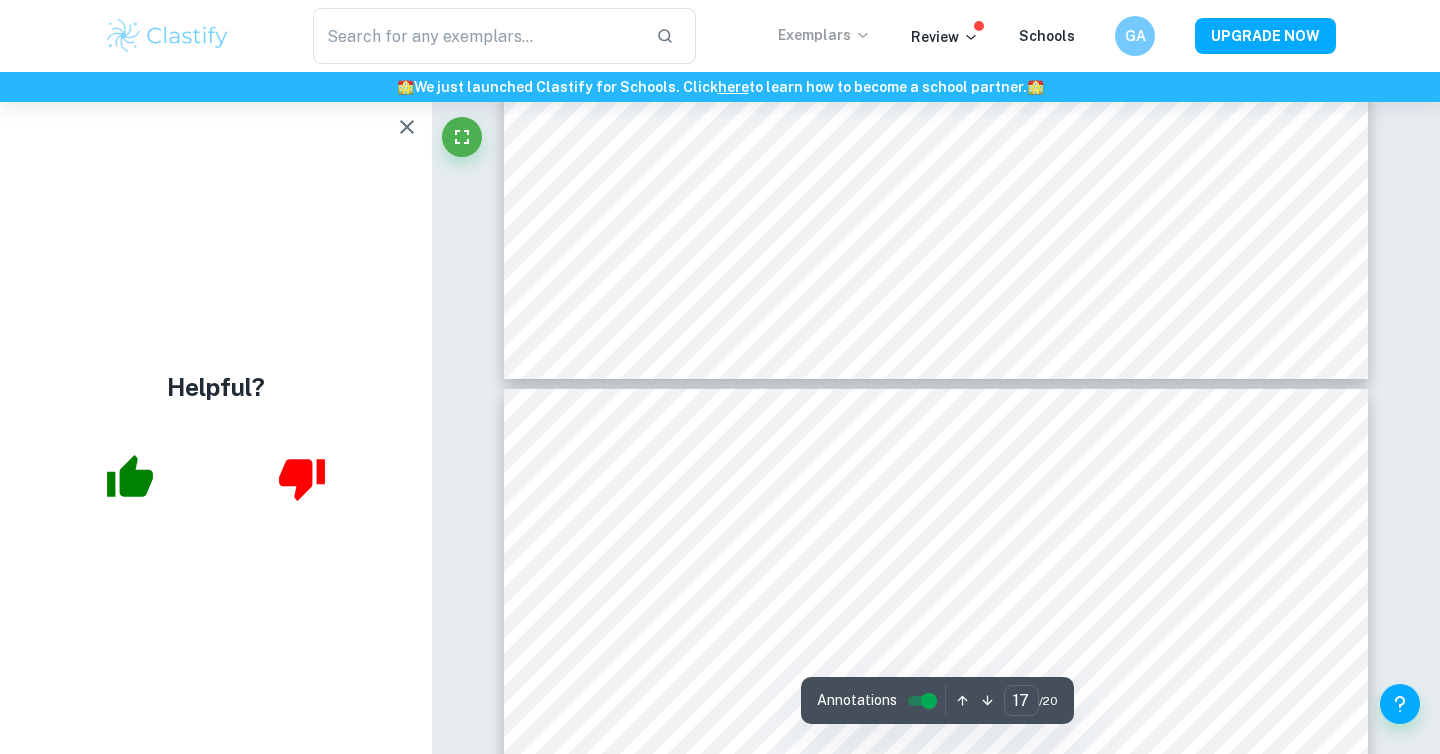 scroll, scrollTop: 10451, scrollLeft: 0, axis: vertical 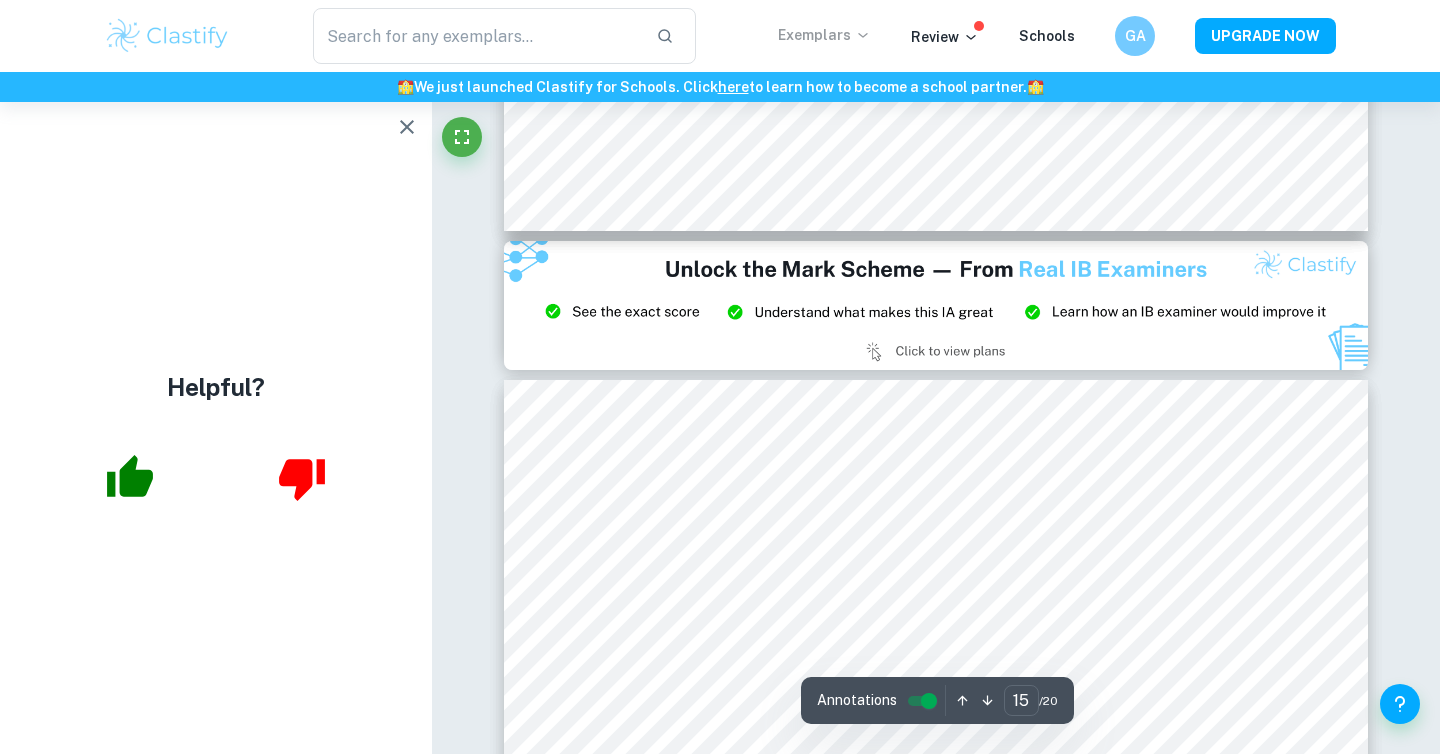 type on "14" 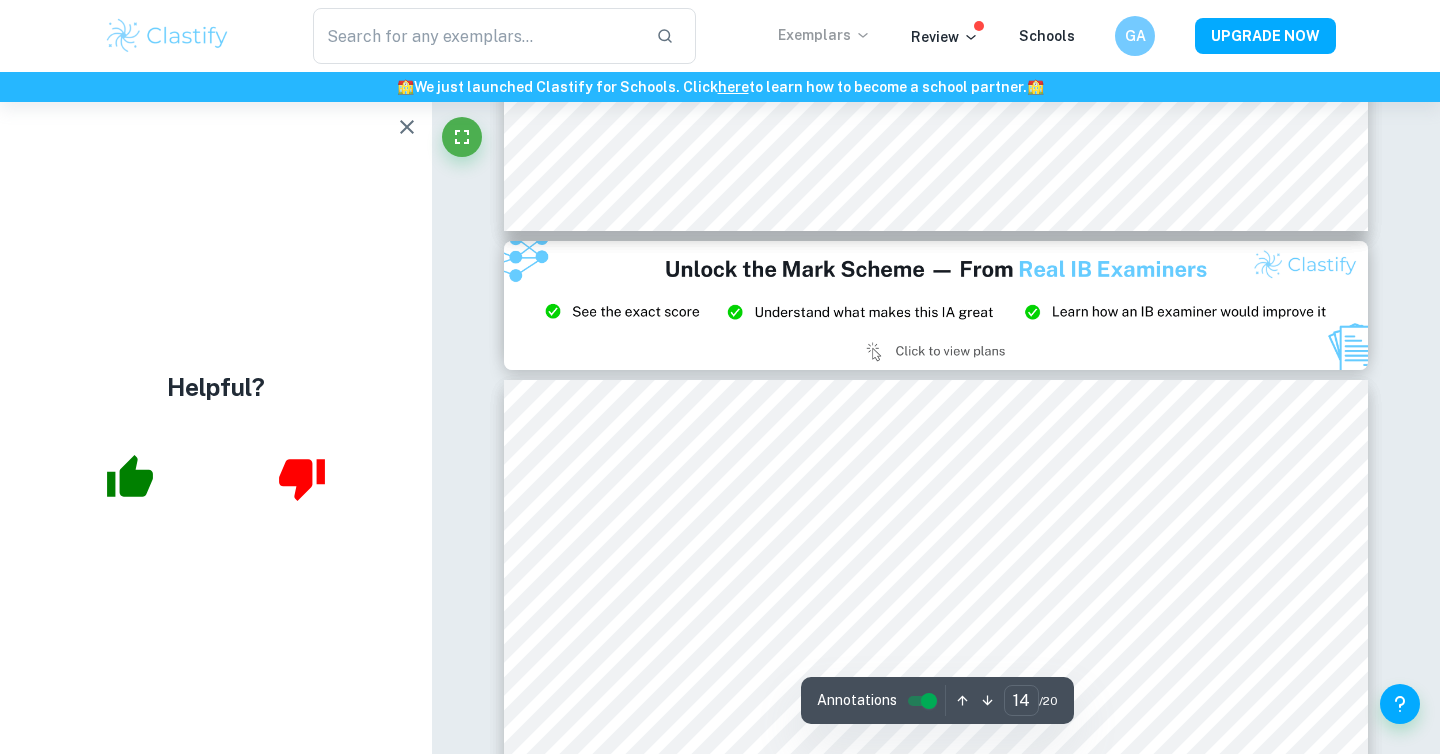 scroll, scrollTop: 8679, scrollLeft: 0, axis: vertical 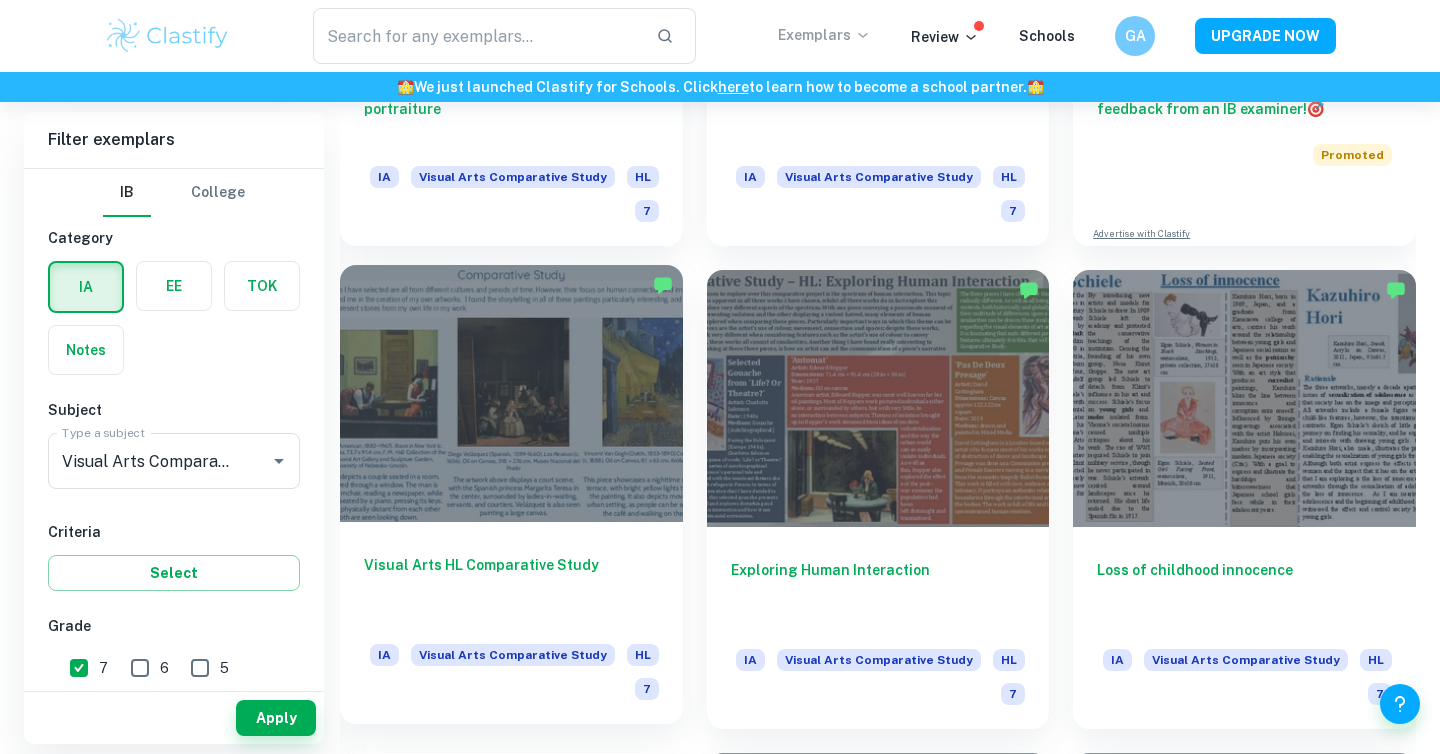 click on "Visual Arts HL Comparative Study" at bounding box center [511, 587] 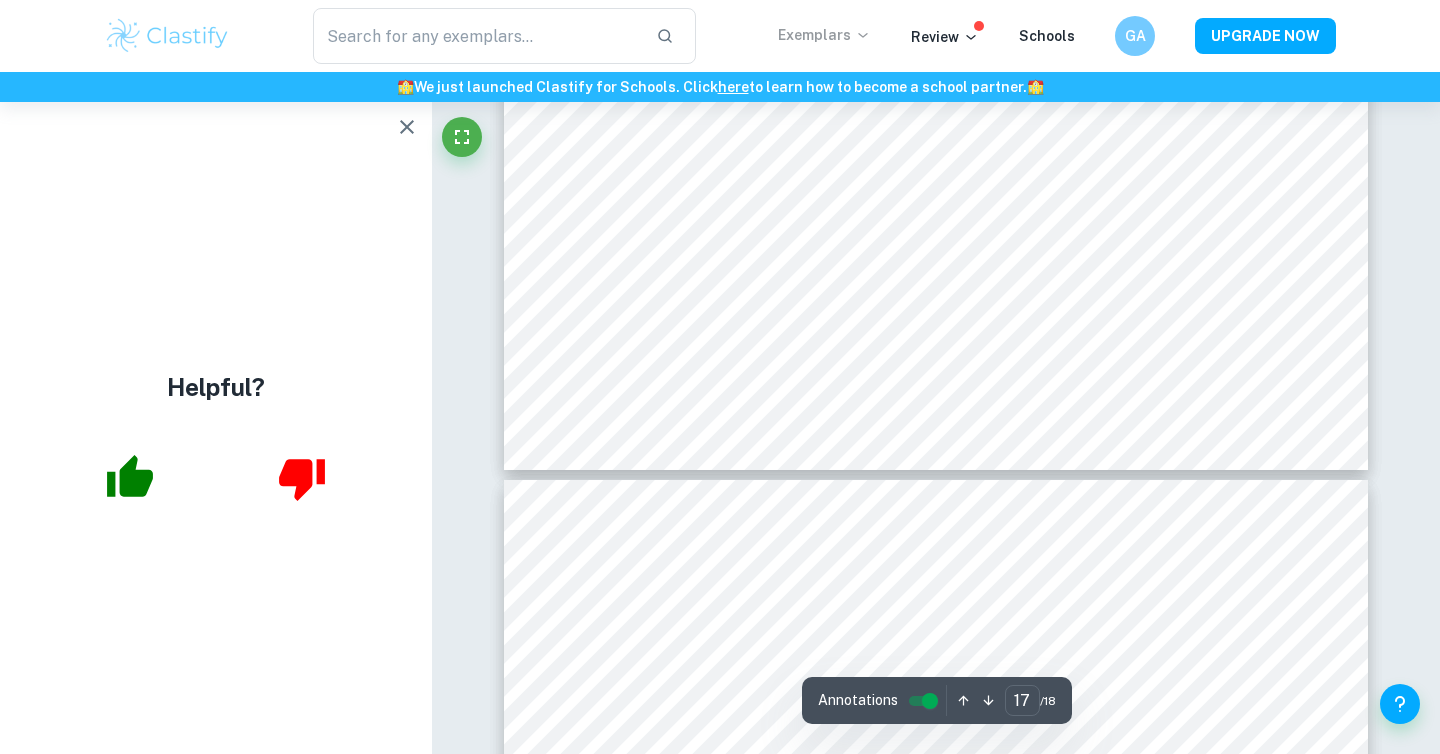 scroll, scrollTop: 8634, scrollLeft: 0, axis: vertical 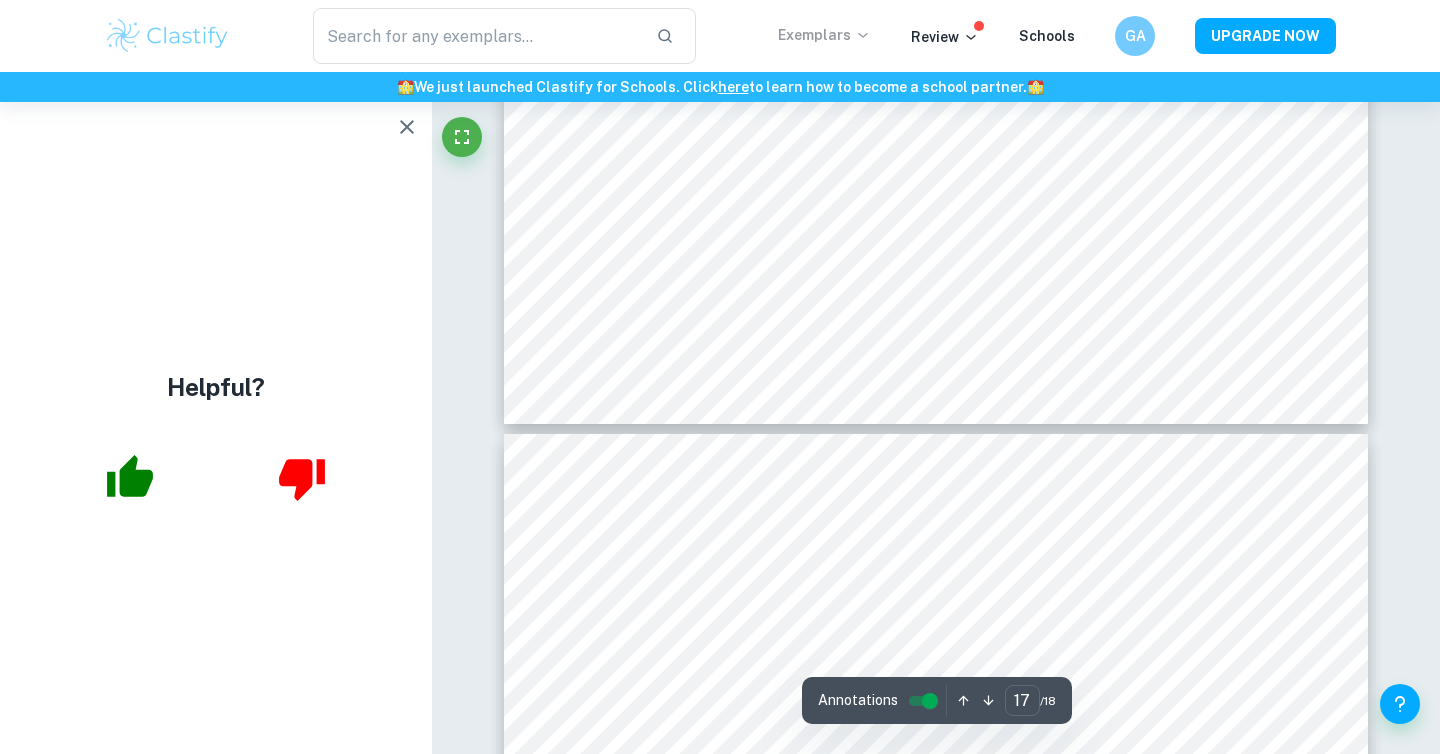 type on "18" 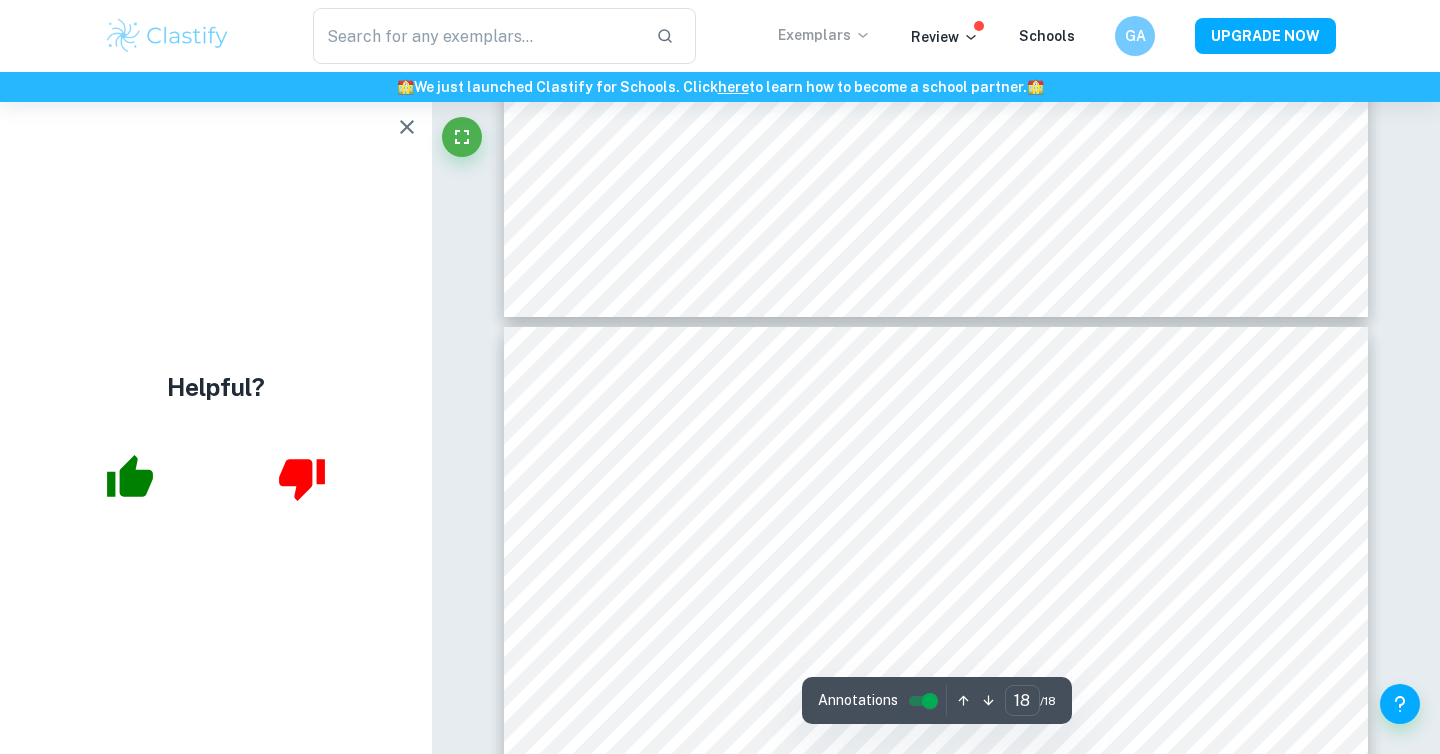 scroll, scrollTop: 8864, scrollLeft: 0, axis: vertical 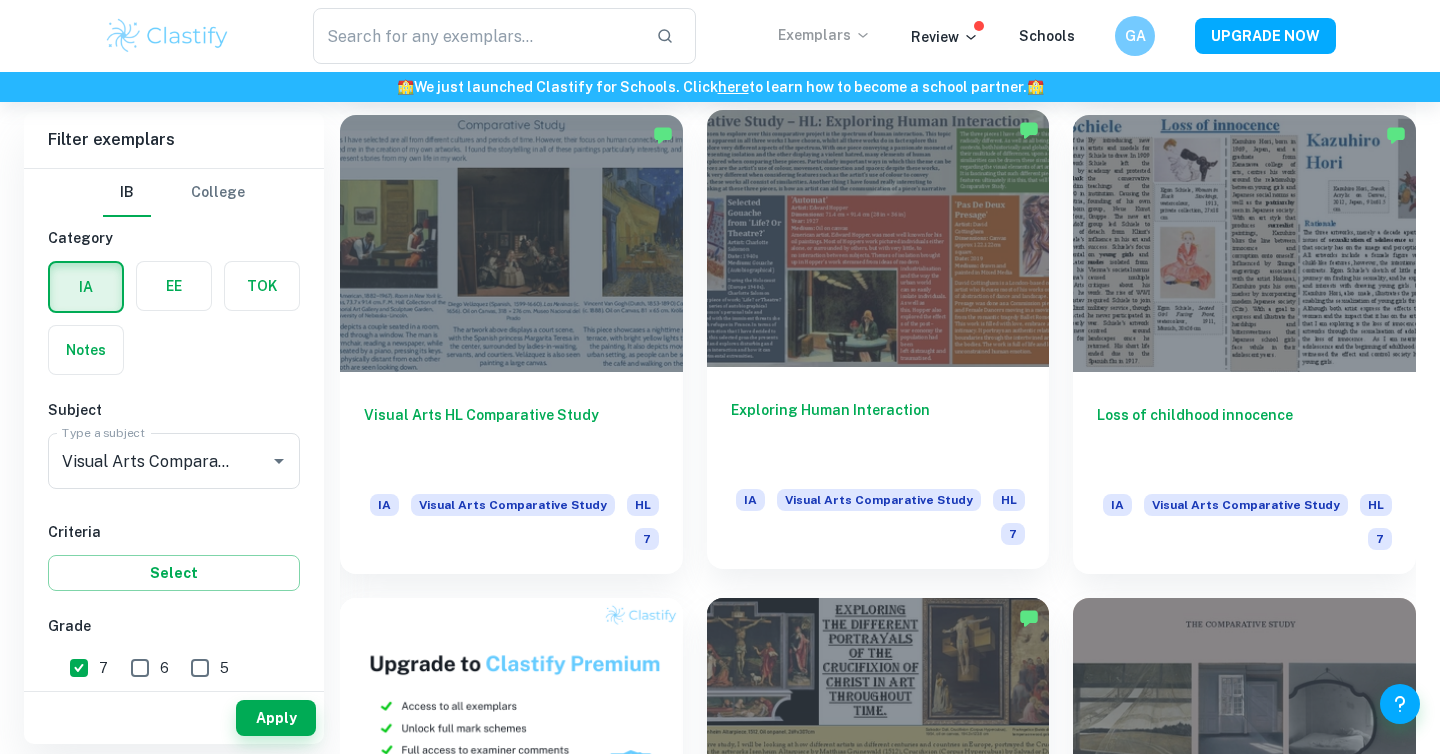 click on "Exploring Human Interaction" at bounding box center [878, 432] 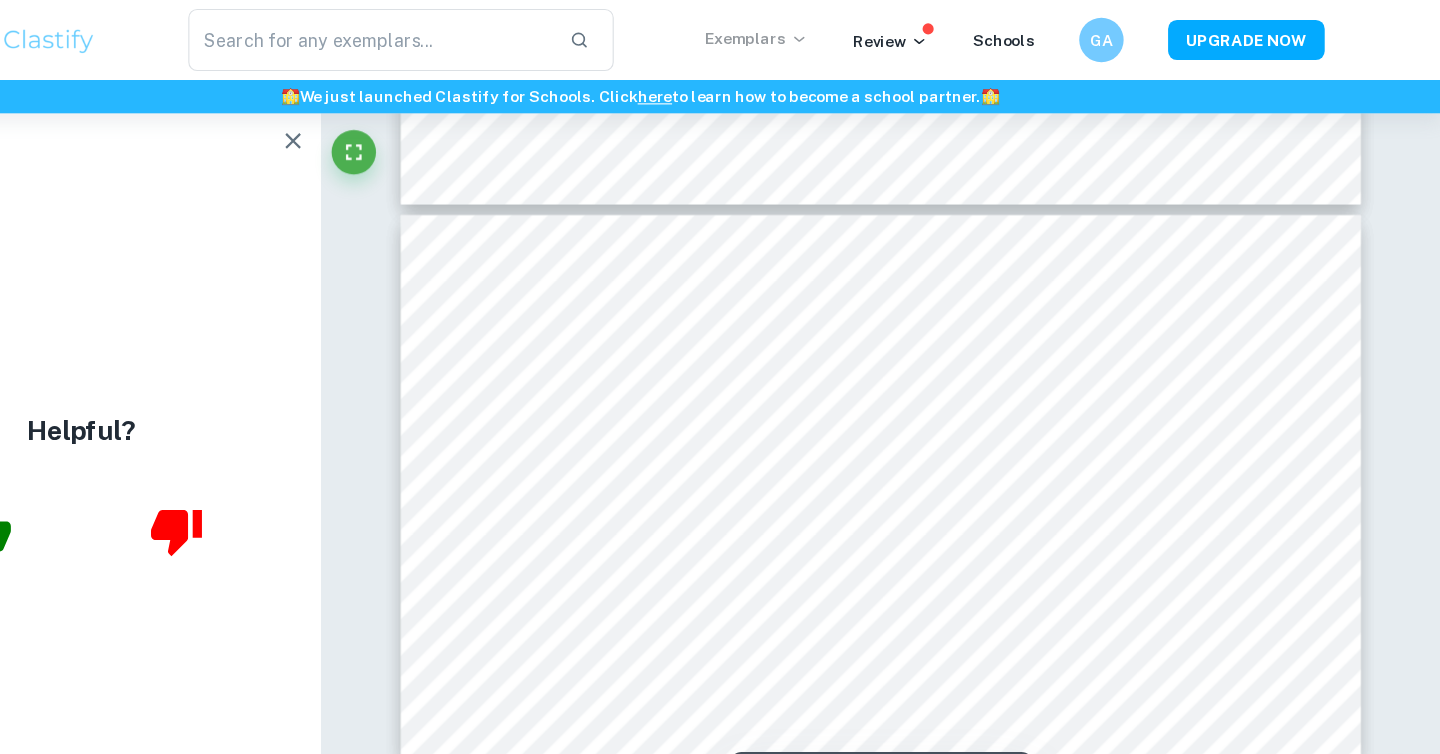 scroll, scrollTop: 9409, scrollLeft: 0, axis: vertical 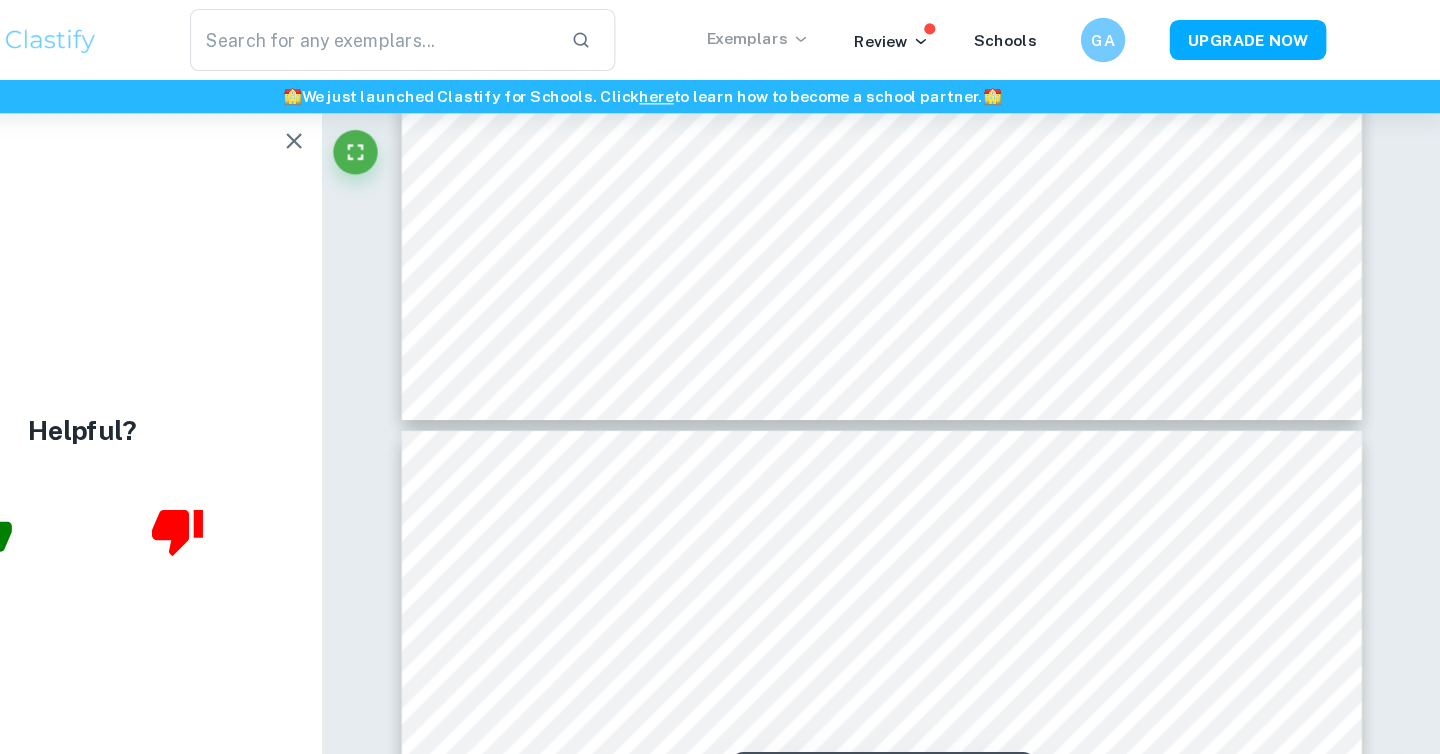 type on "13" 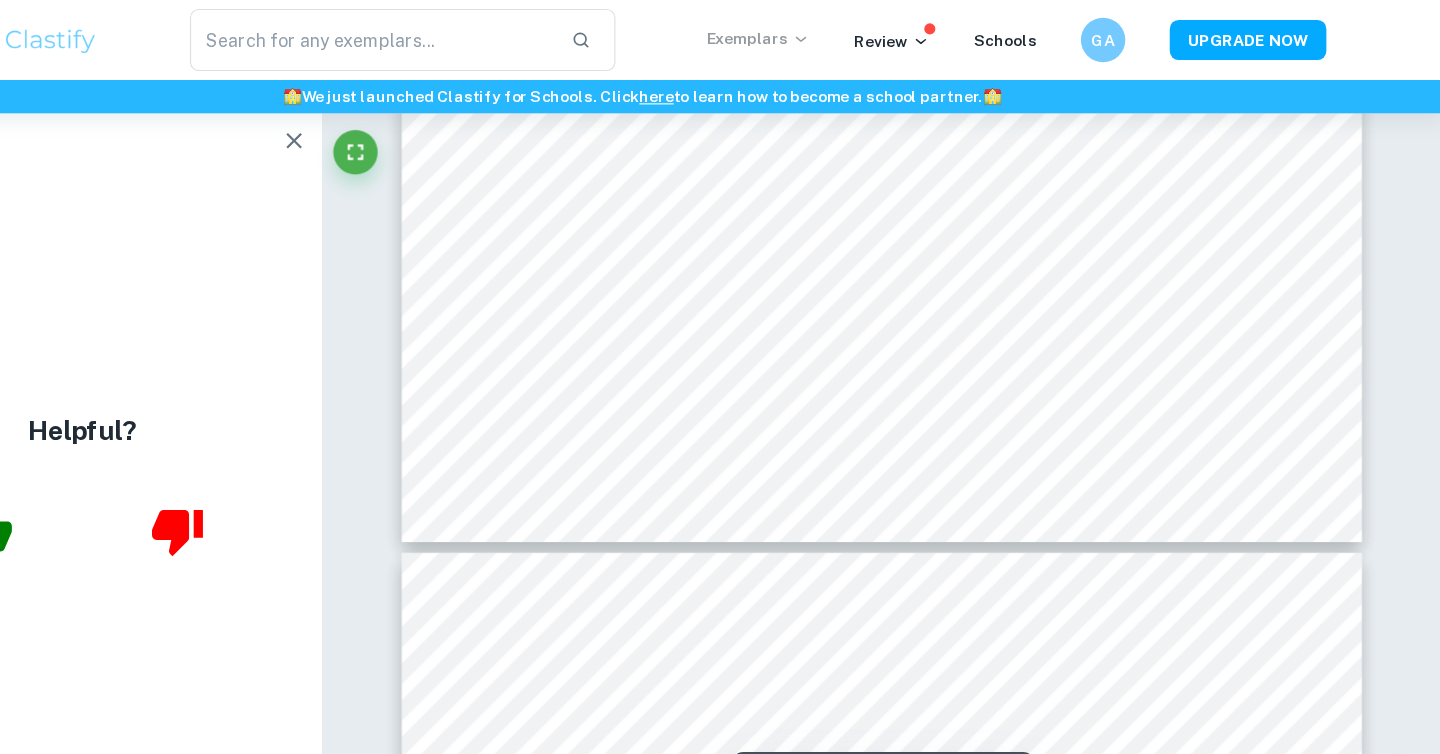 scroll, scrollTop: 6469, scrollLeft: 0, axis: vertical 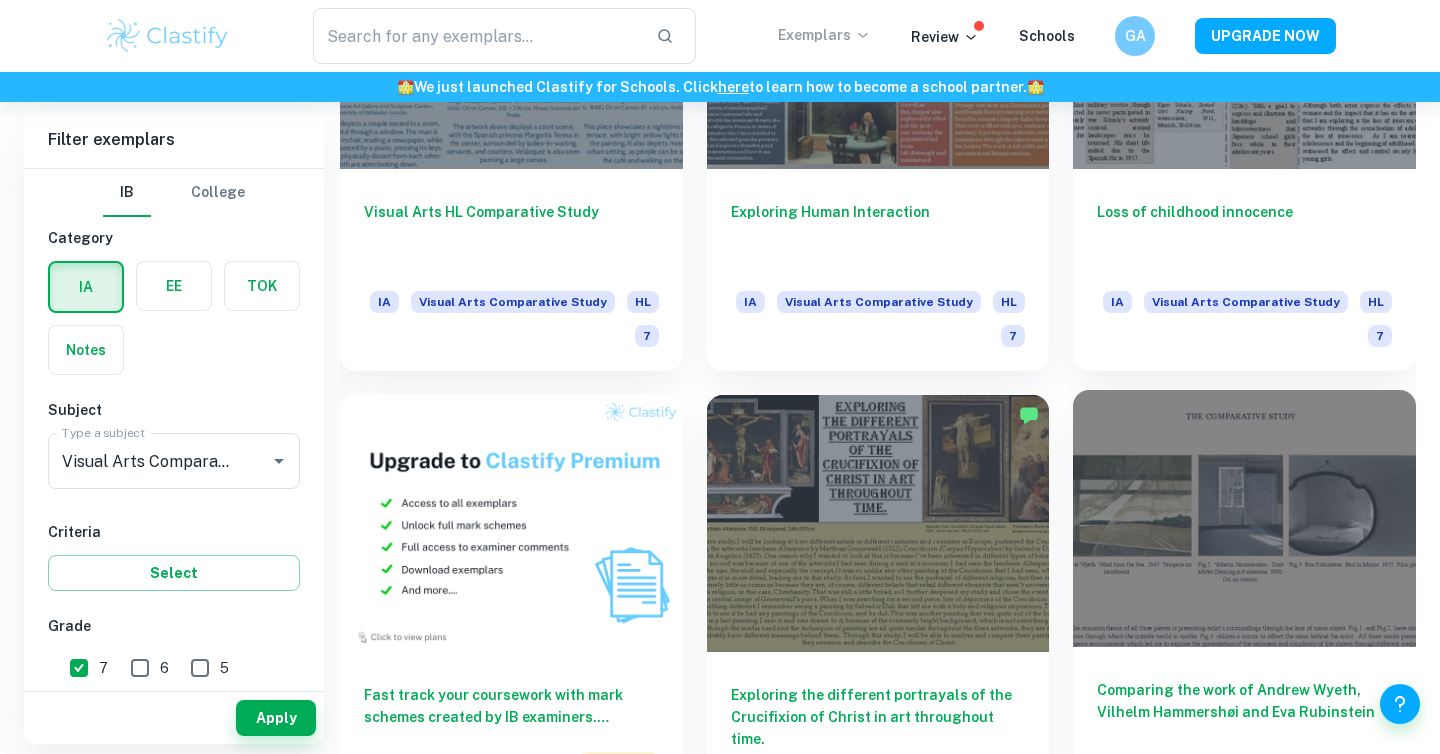 click on "Comparing the work of [NAME], [NAME] and [NAME] IA Visual Arts Comparative Study HL 7" at bounding box center (1244, 748) 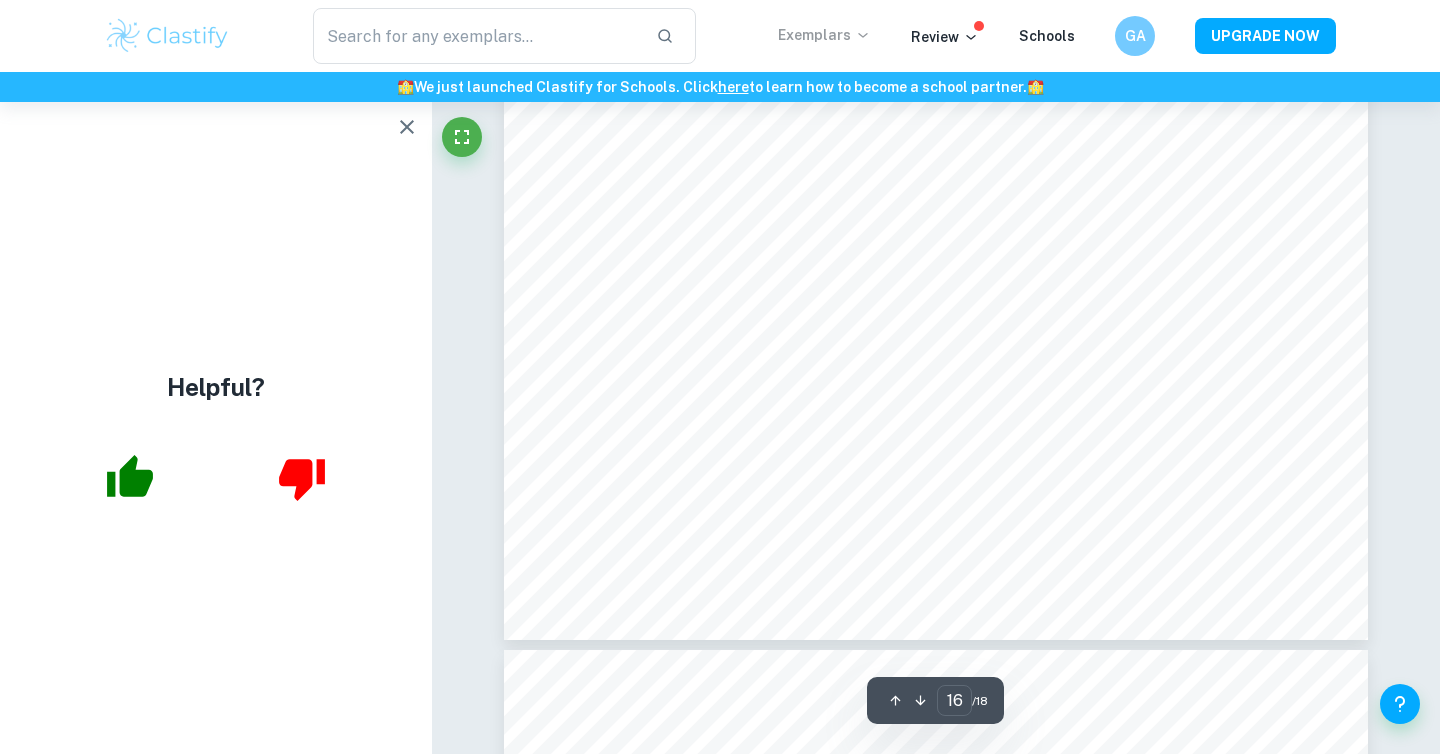 scroll, scrollTop: 9839, scrollLeft: 0, axis: vertical 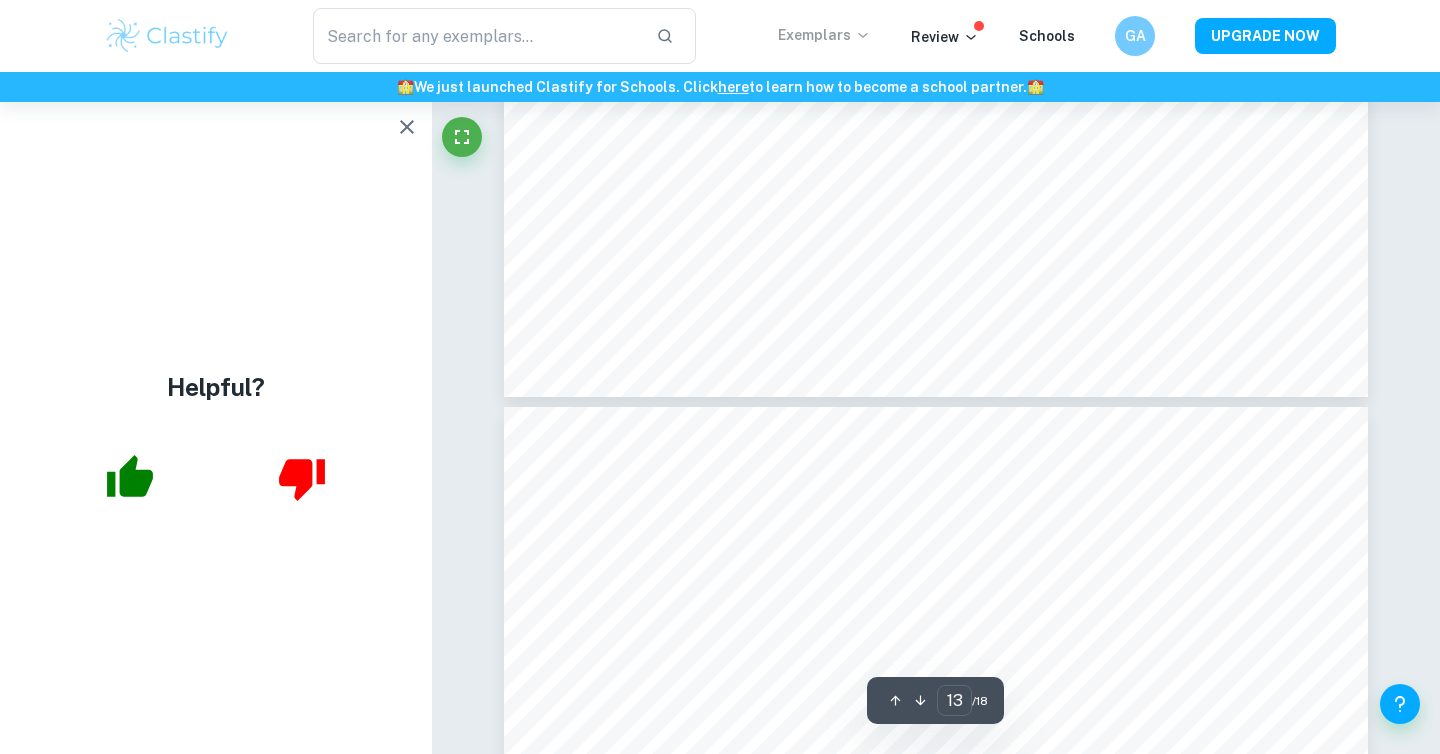 type on "12" 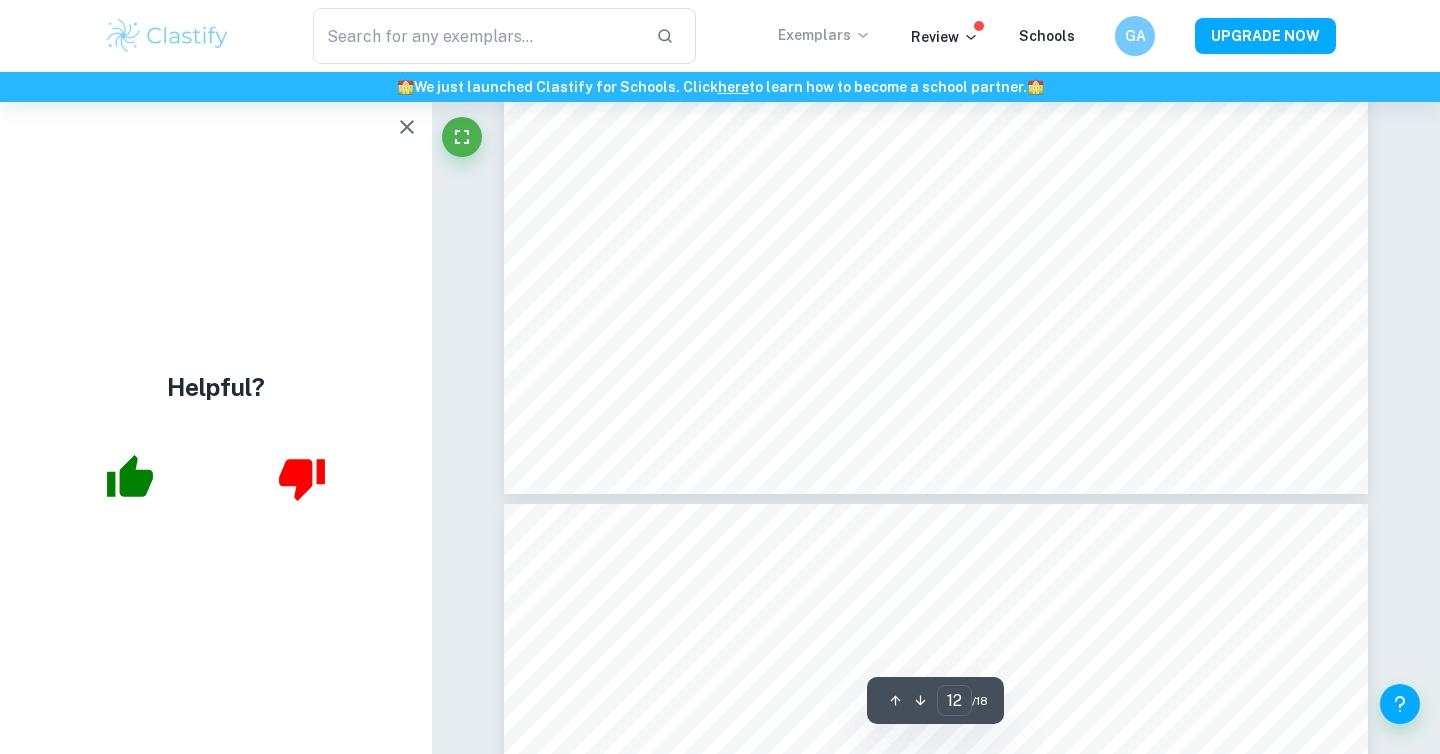 scroll, scrollTop: 7383, scrollLeft: 0, axis: vertical 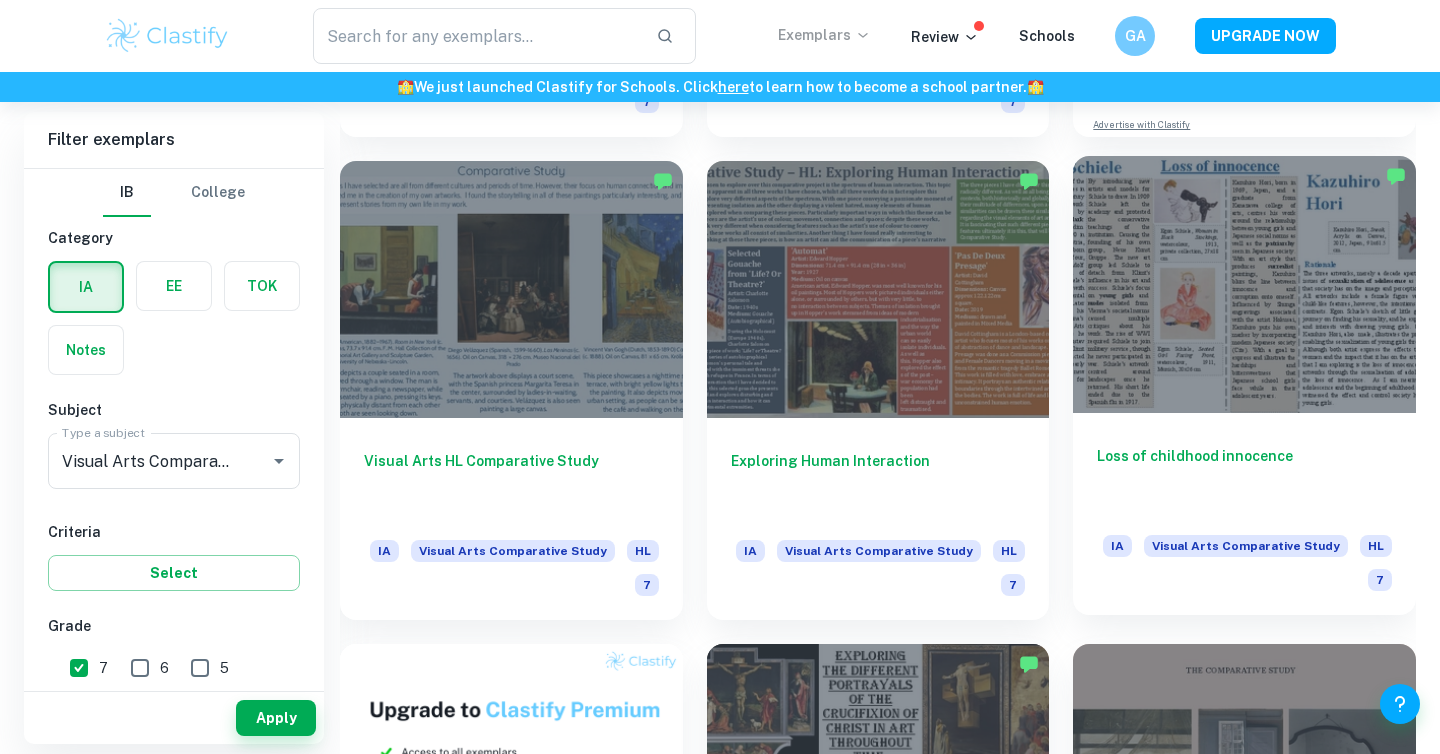 click on "Loss of childhood innocence" at bounding box center [1244, 478] 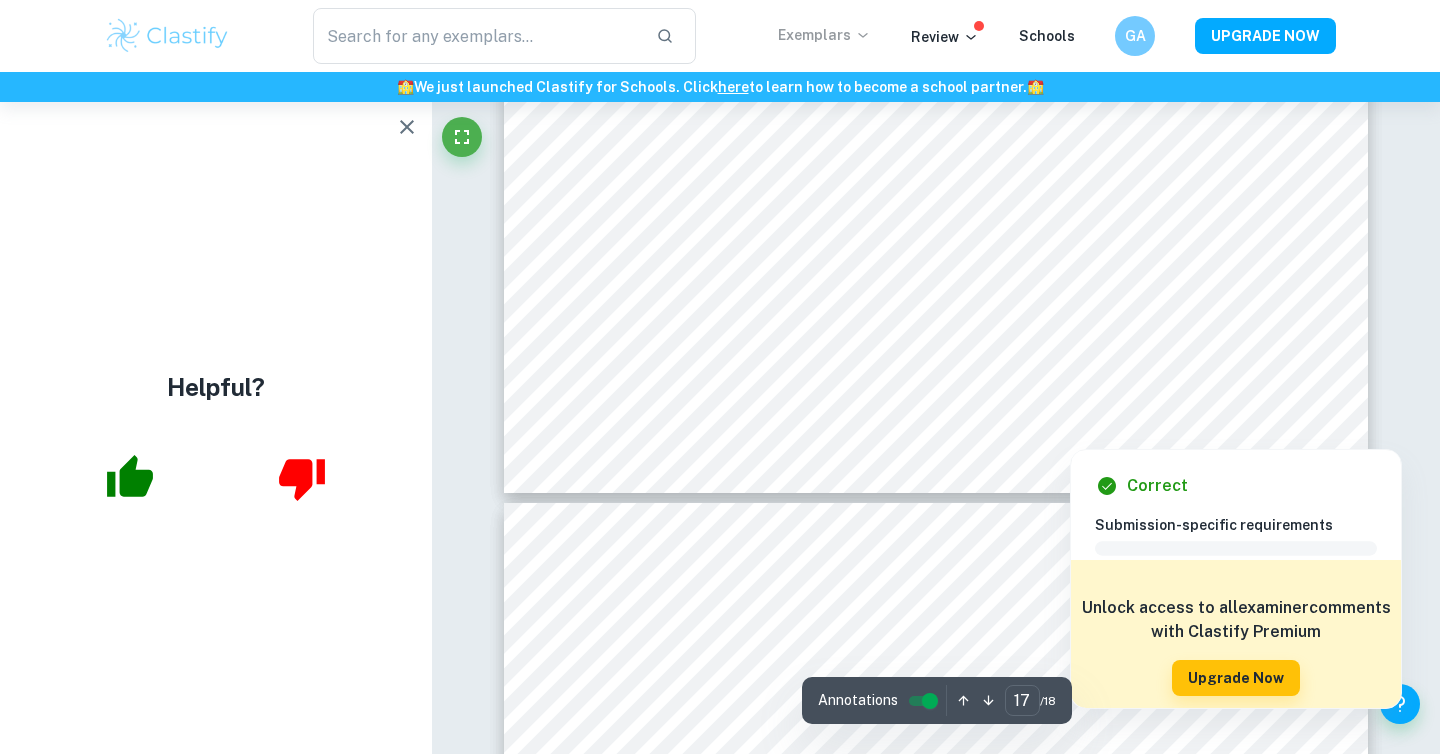scroll, scrollTop: 8605, scrollLeft: 0, axis: vertical 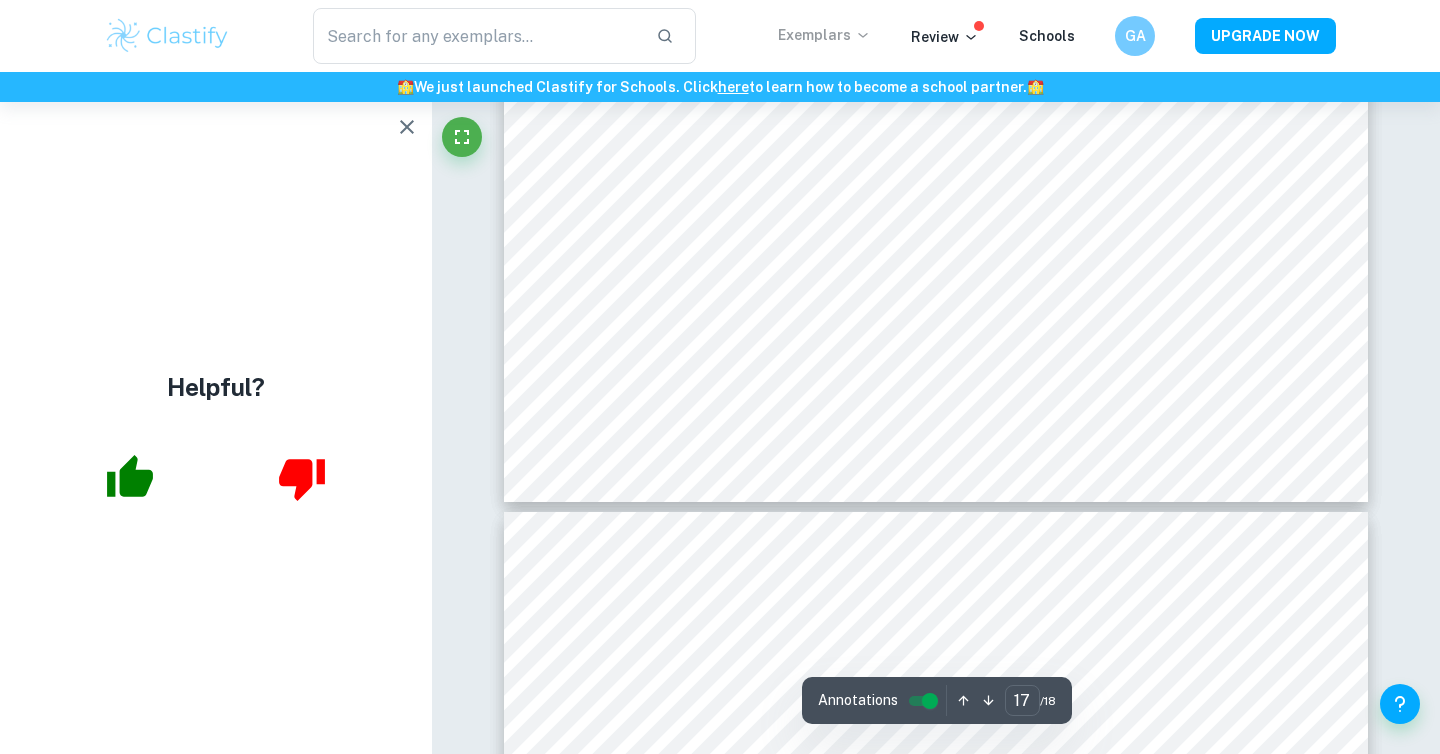 type on "18" 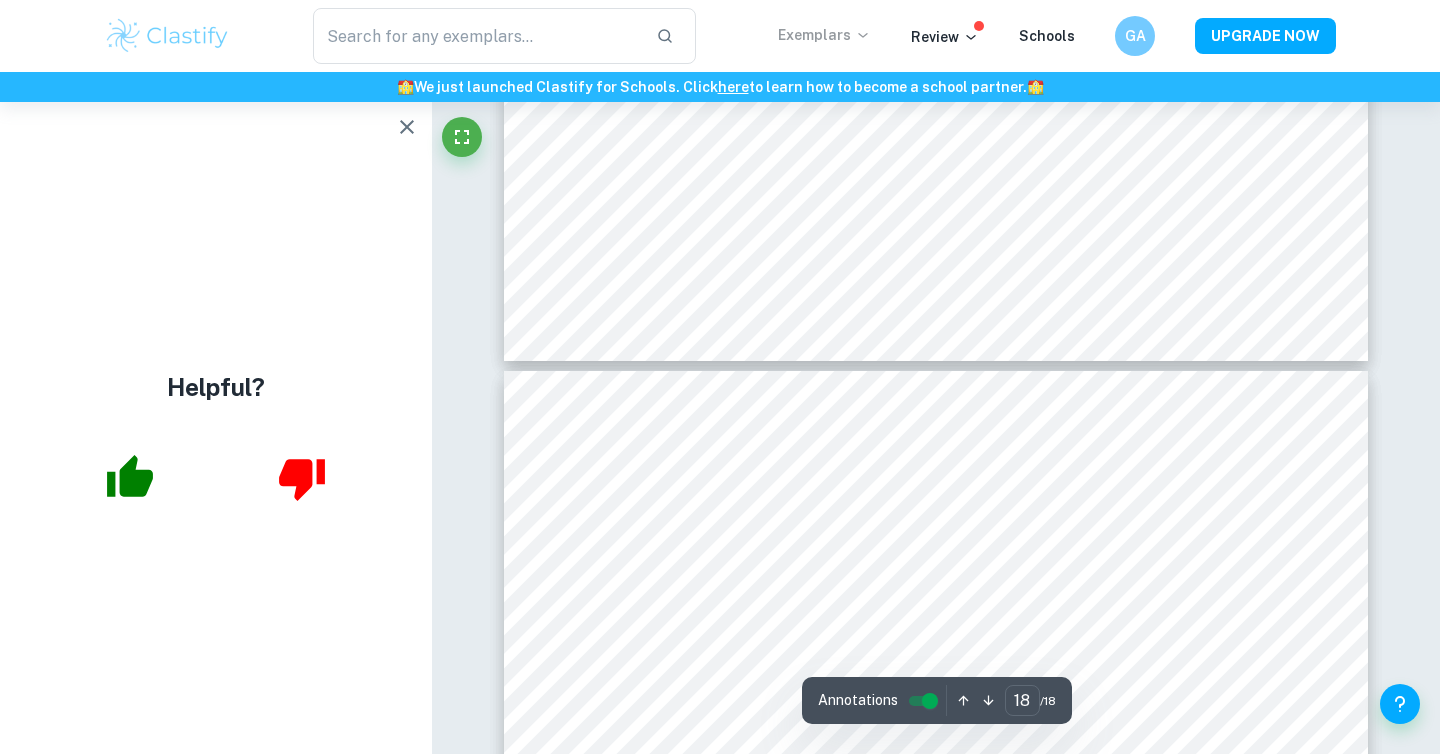 scroll, scrollTop: 8864, scrollLeft: 0, axis: vertical 